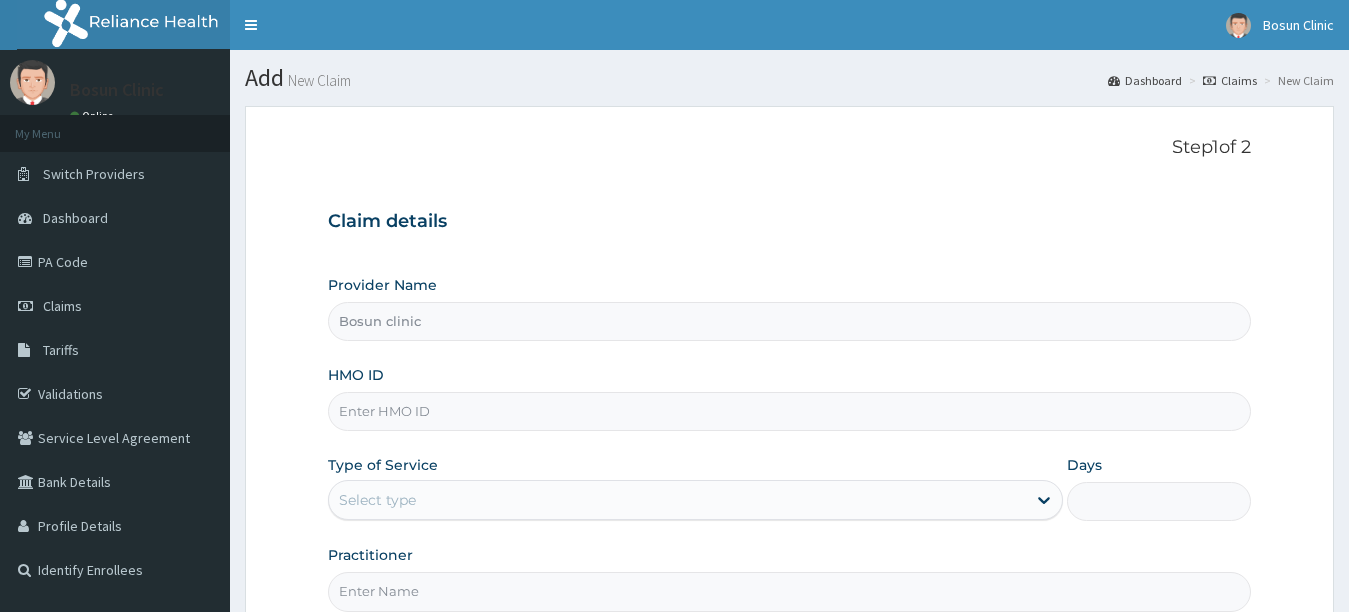 scroll, scrollTop: 0, scrollLeft: 0, axis: both 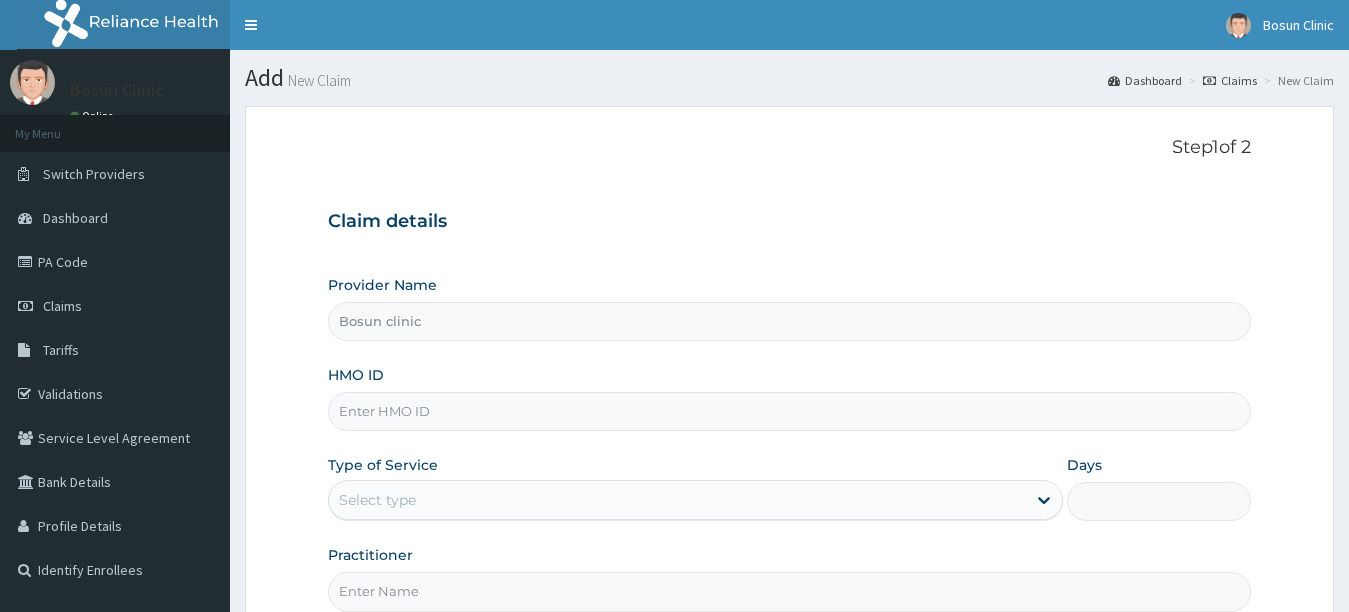 click on "HMO ID" at bounding box center (790, 411) 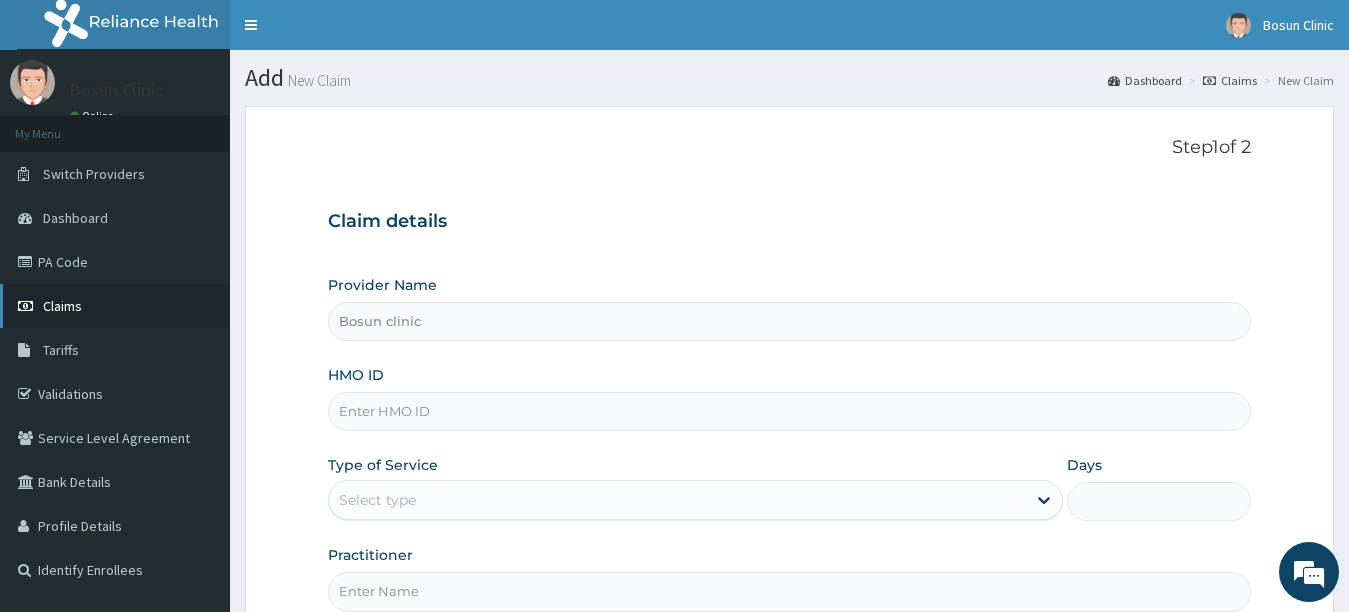 click on "Claims" at bounding box center [62, 306] 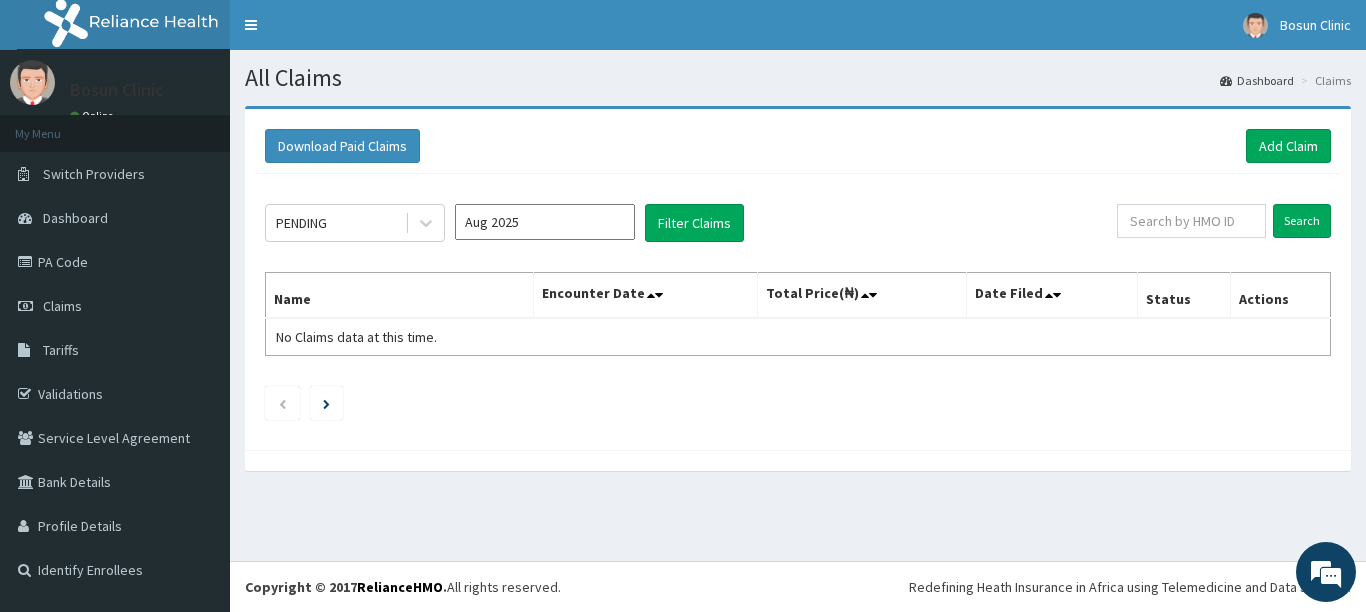 scroll, scrollTop: 0, scrollLeft: 0, axis: both 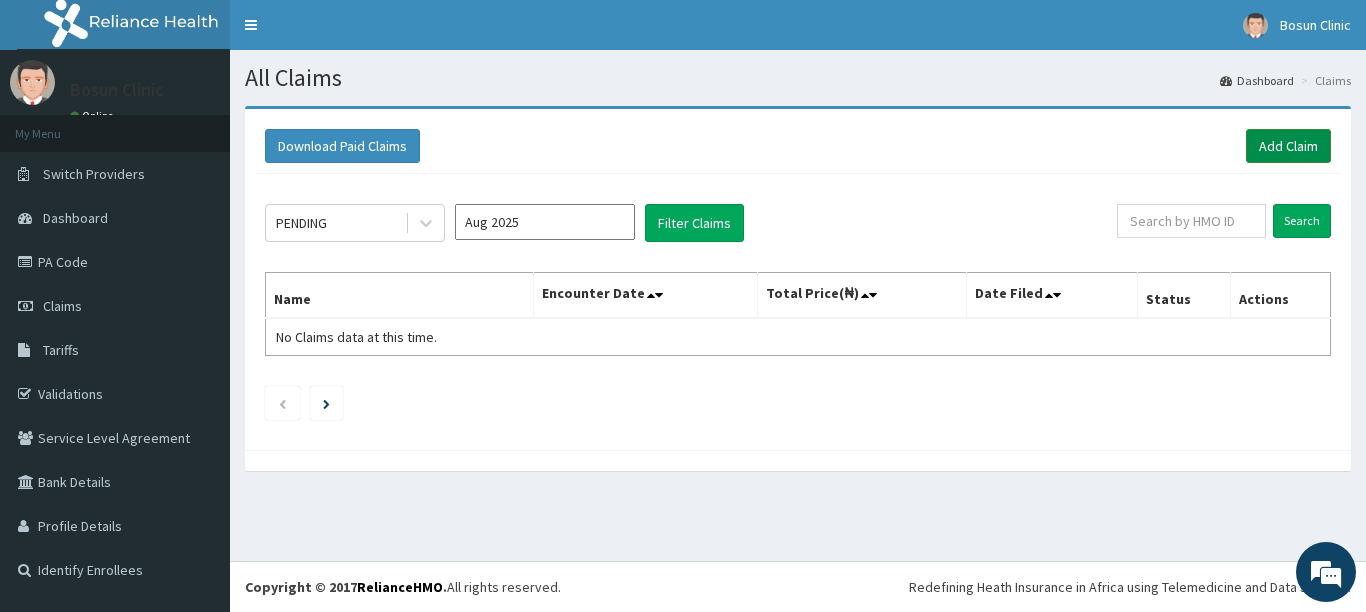 click on "Add Claim" at bounding box center [1288, 146] 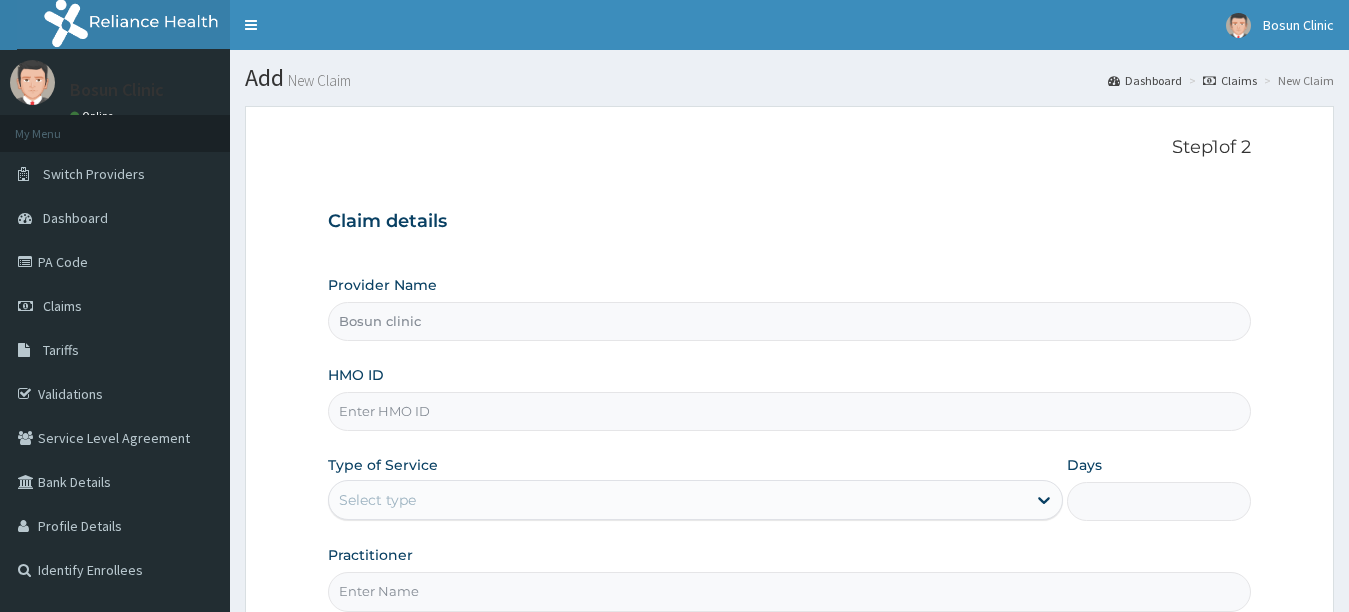scroll, scrollTop: 0, scrollLeft: 0, axis: both 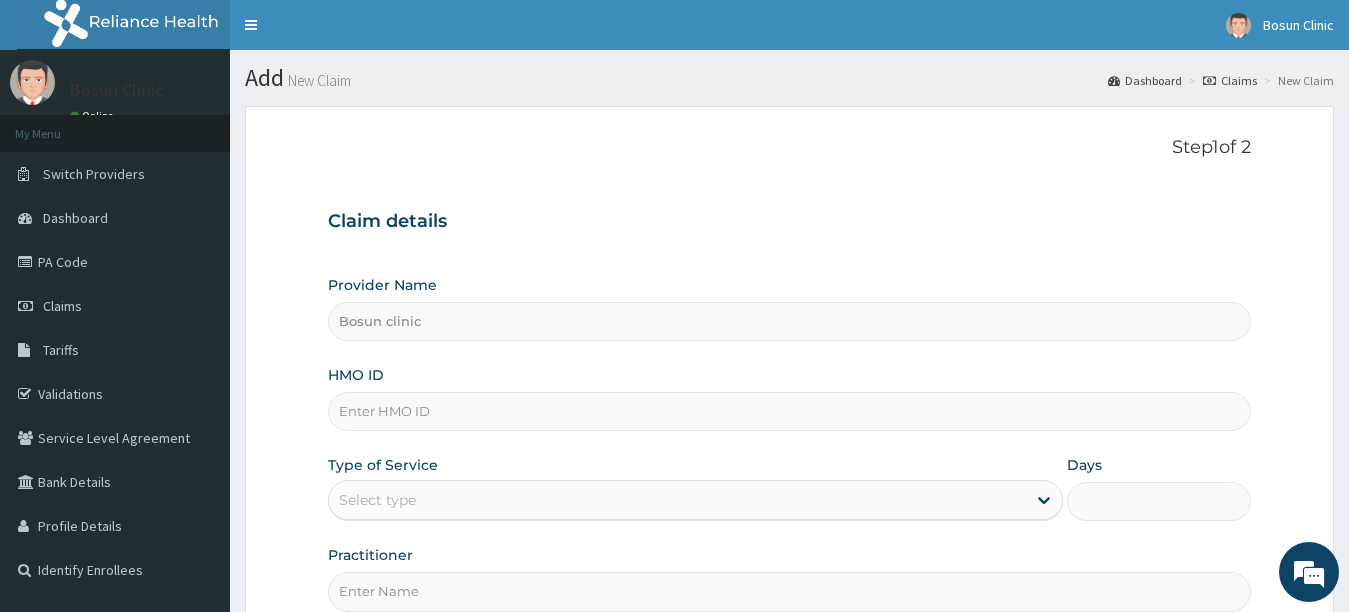 click on "HMO ID" at bounding box center [790, 411] 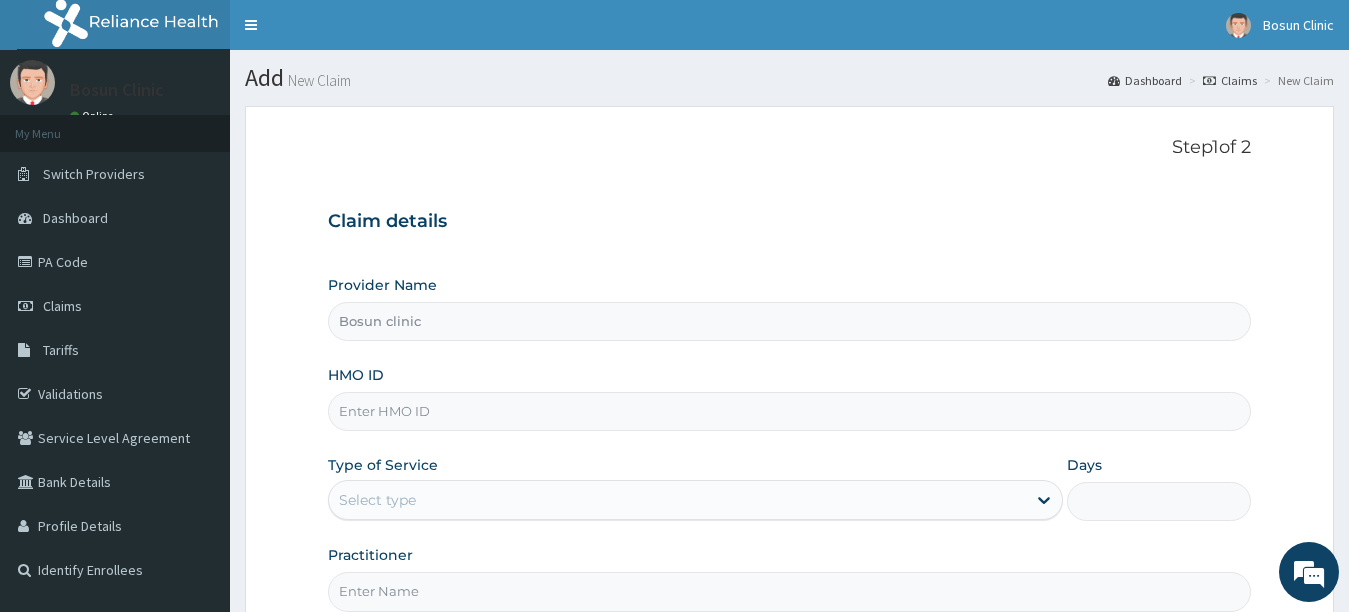 scroll, scrollTop: 0, scrollLeft: 0, axis: both 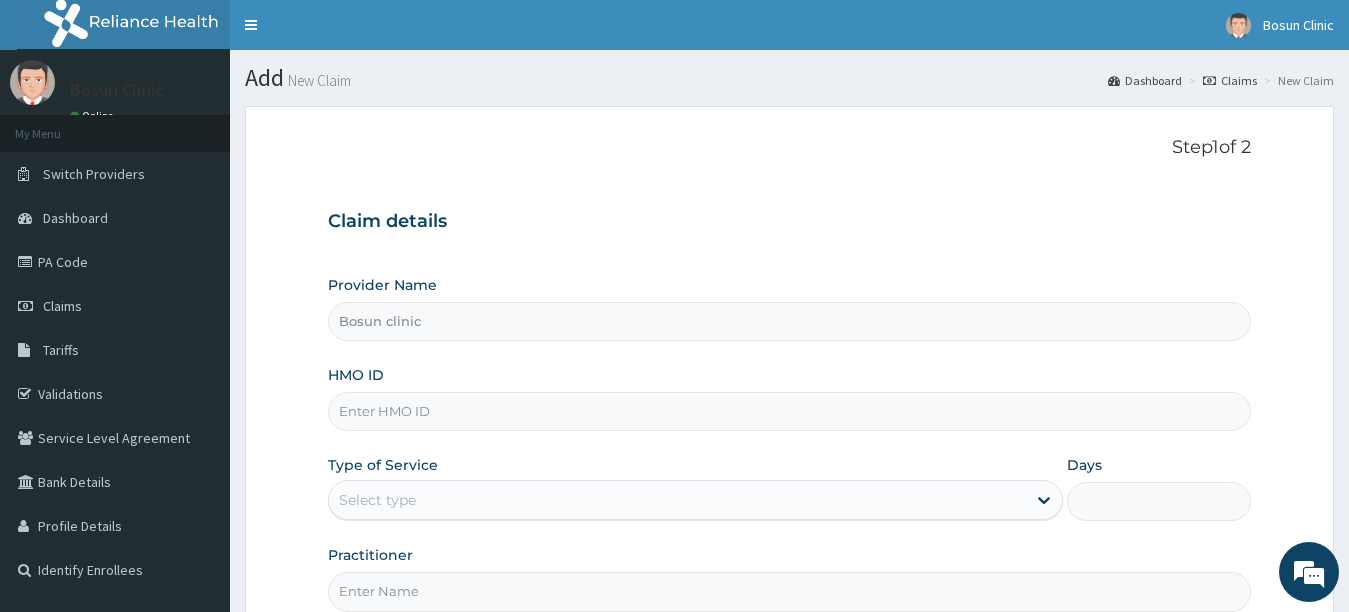 click on "HMO ID" at bounding box center [790, 411] 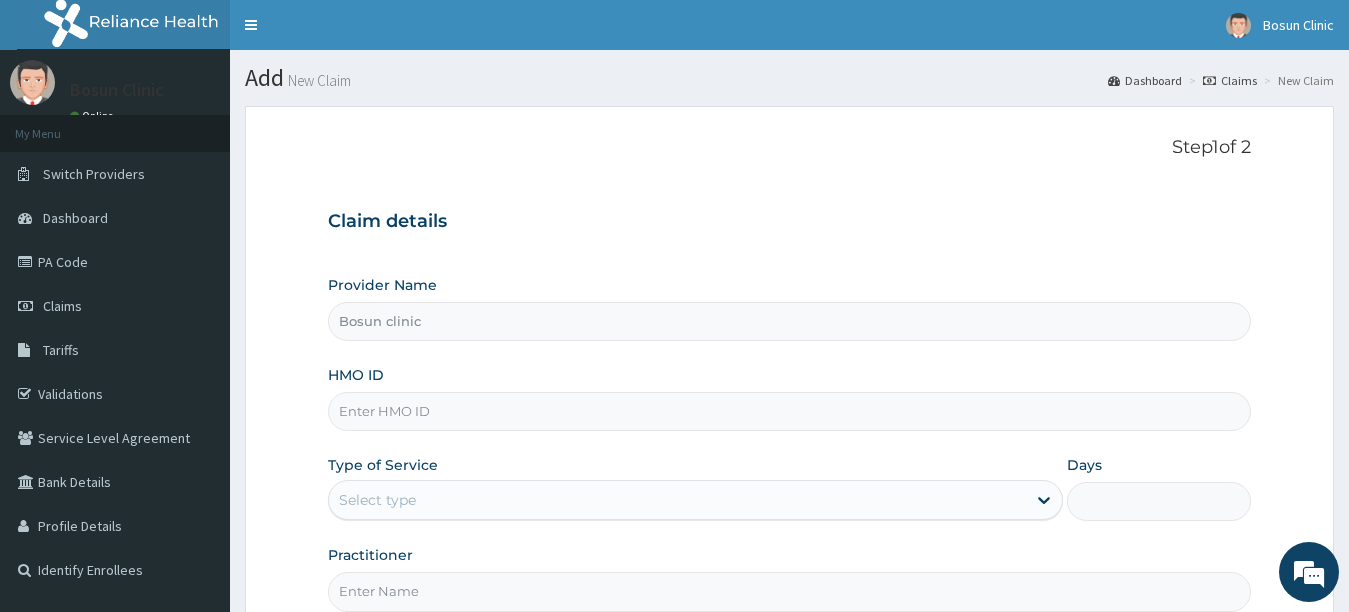 paste on "OHT/12094/A" 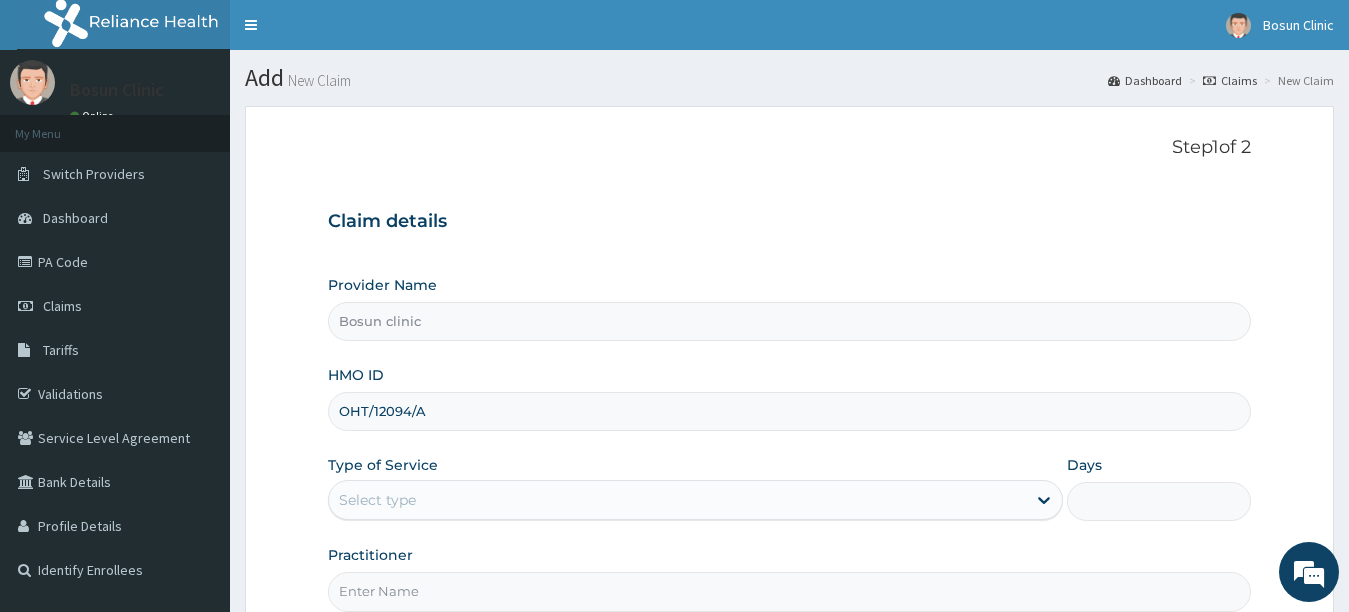 type on "OHT/12094/A" 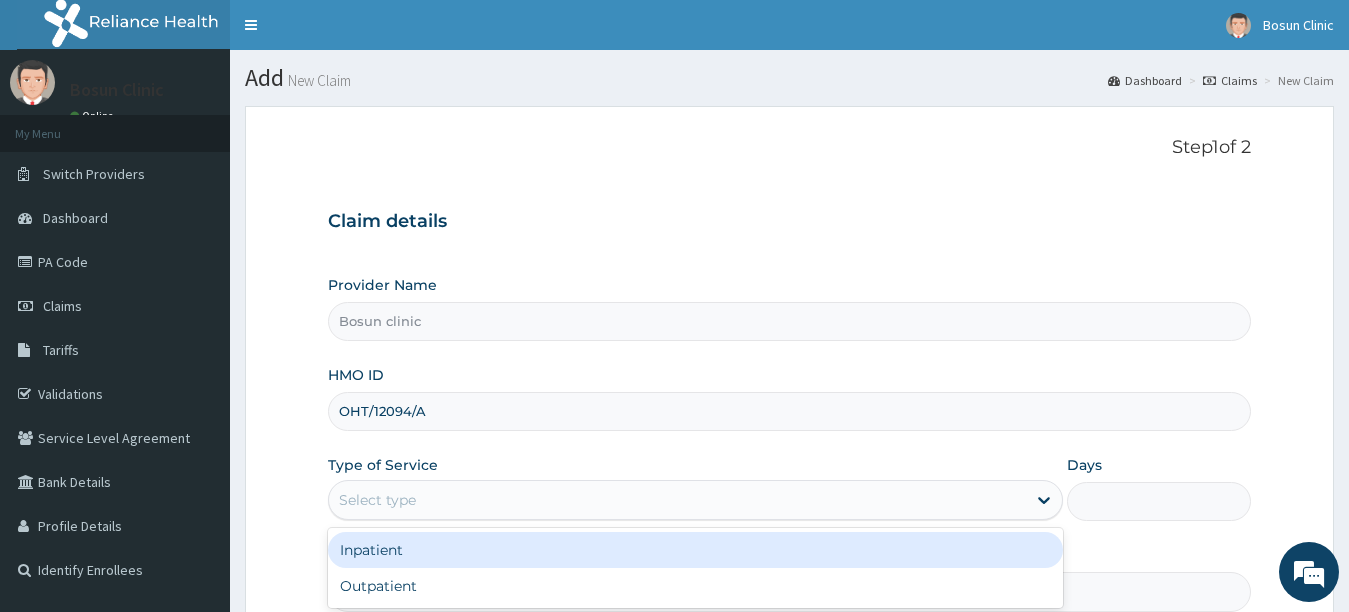 click on "Select type" at bounding box center (678, 500) 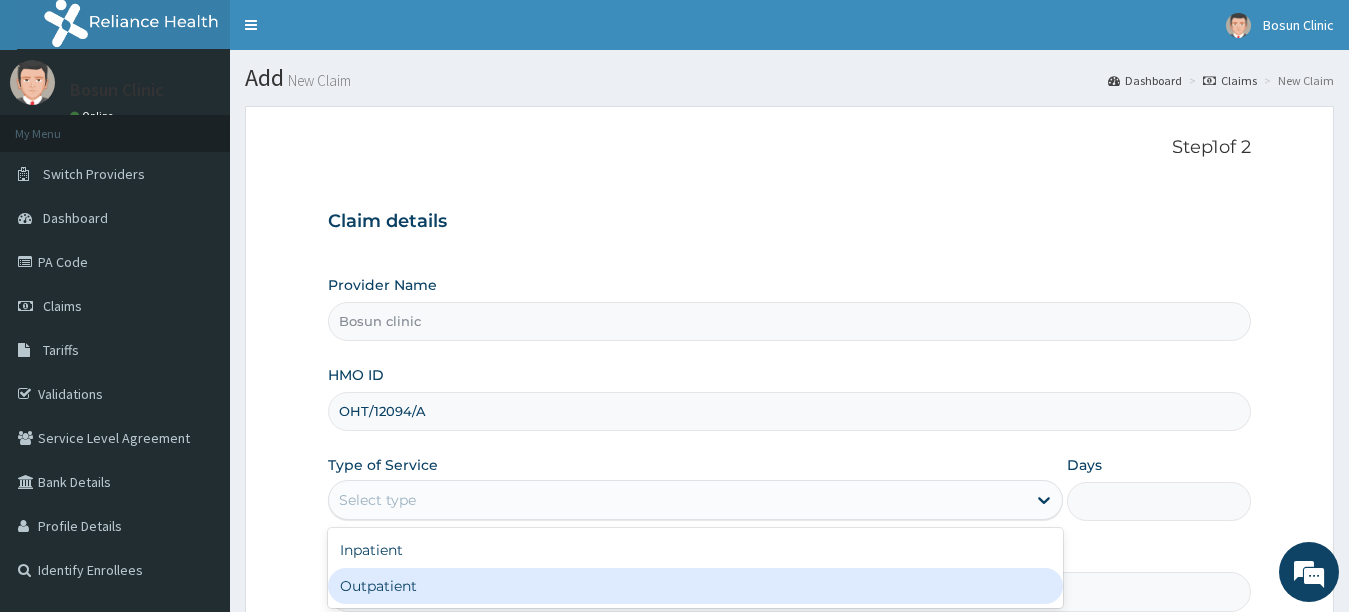 click on "Outpatient" at bounding box center [696, 586] 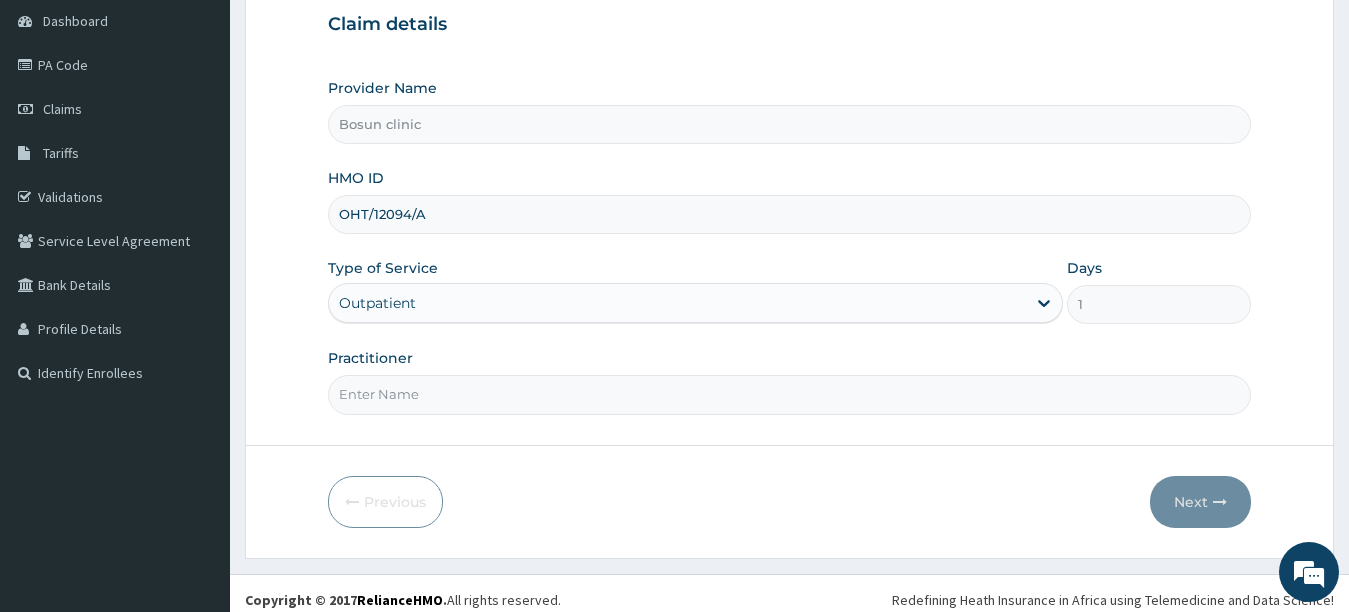 scroll, scrollTop: 210, scrollLeft: 0, axis: vertical 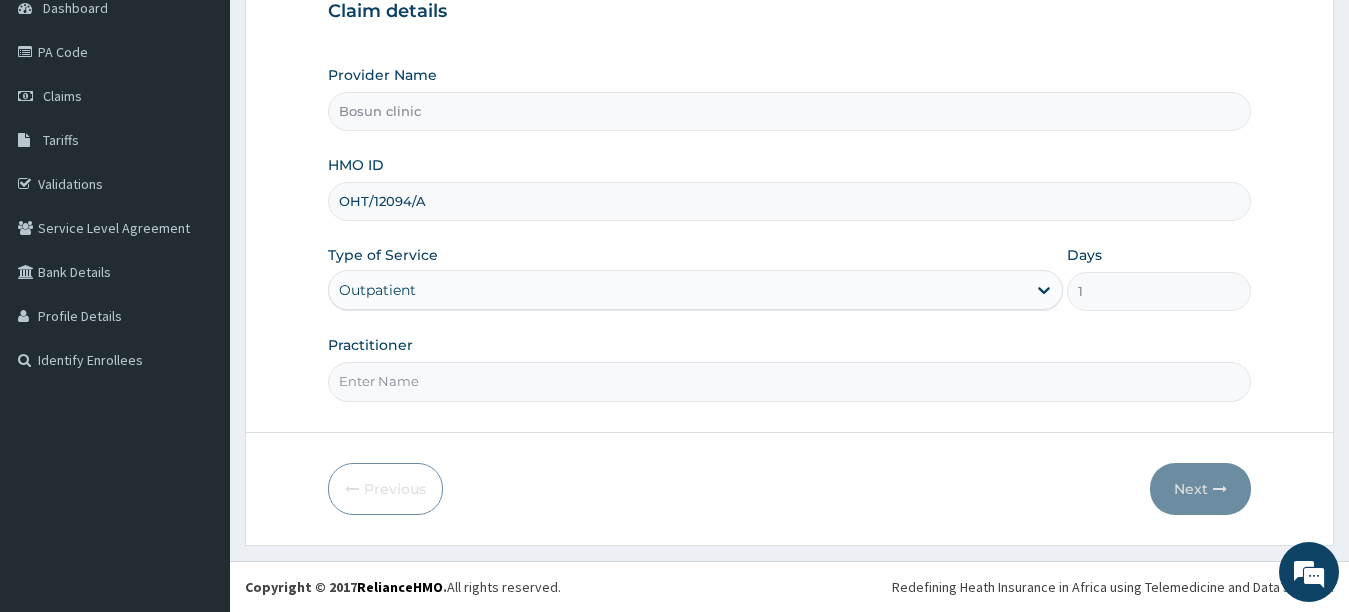 click on "Practitioner" at bounding box center (790, 381) 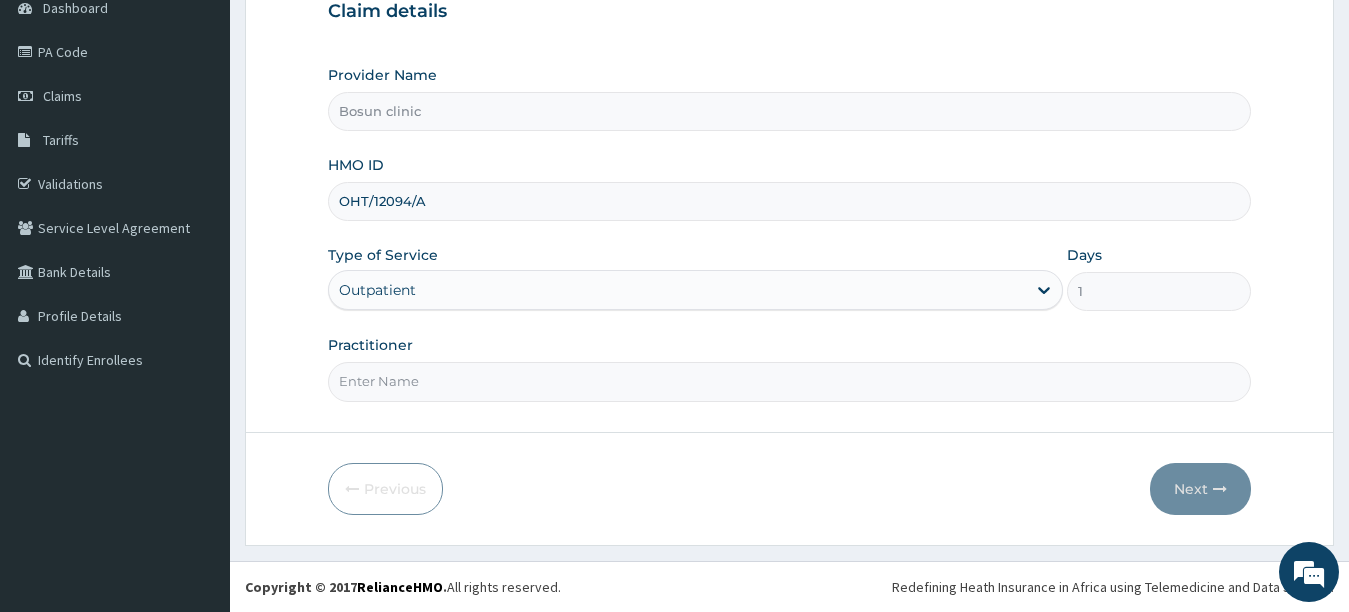 type on "DR OMISHAKIN" 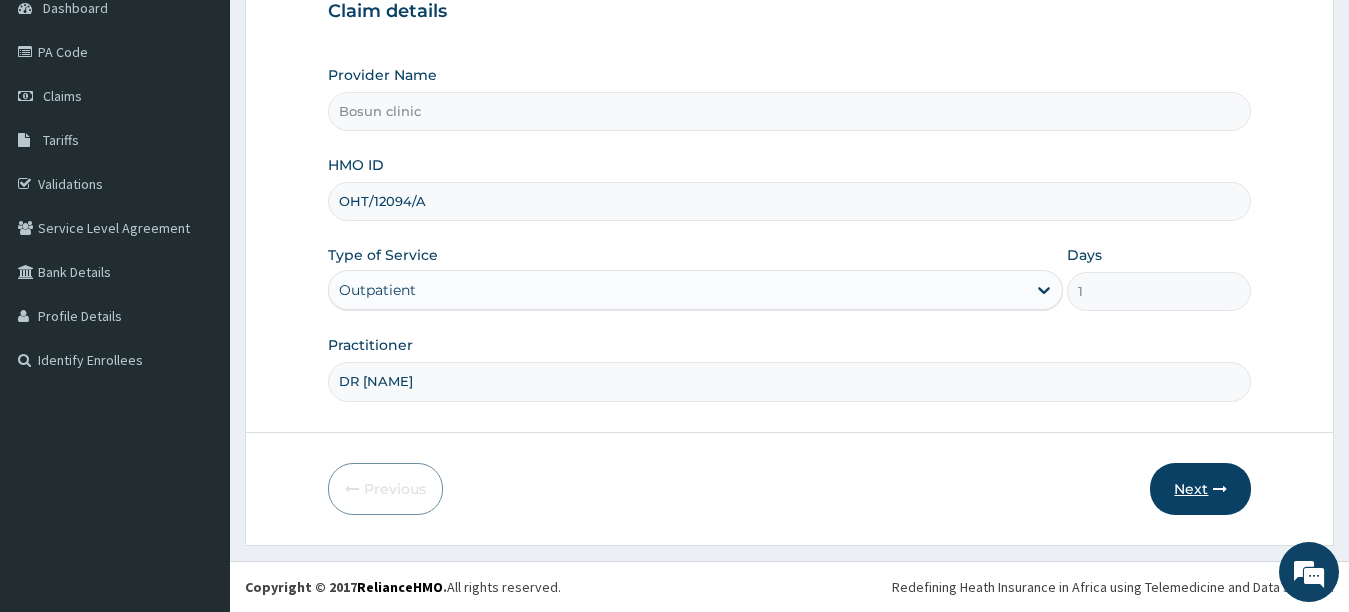 click on "Next" at bounding box center [1200, 489] 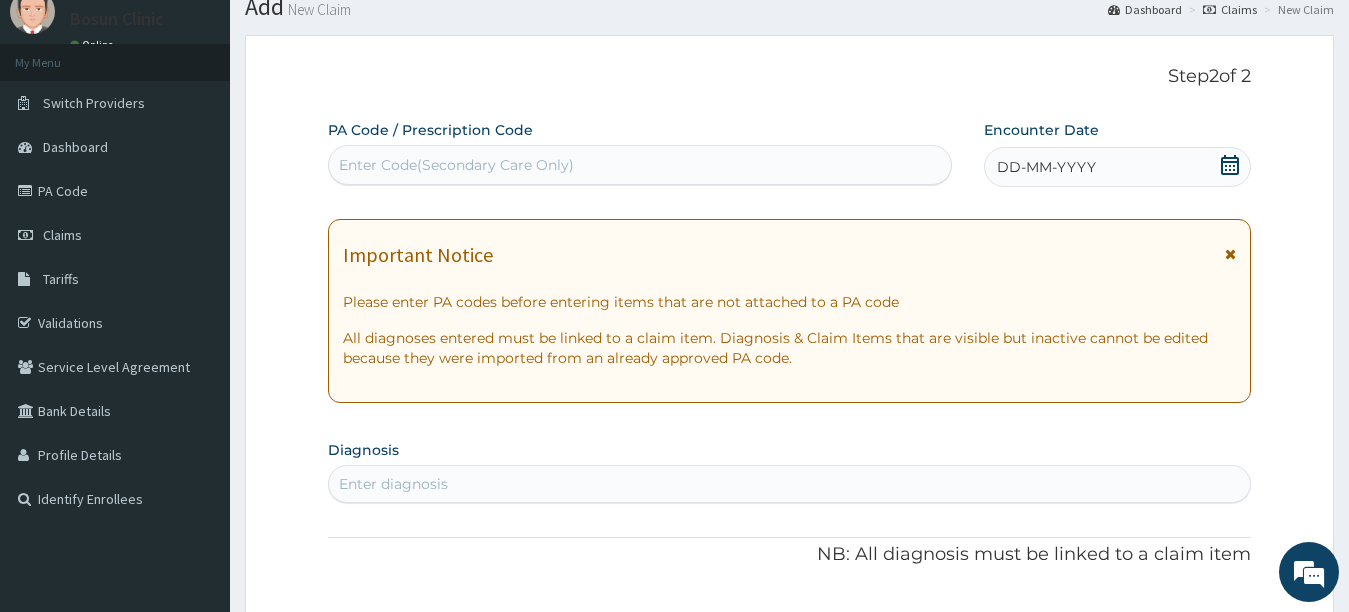 scroll, scrollTop: 43, scrollLeft: 0, axis: vertical 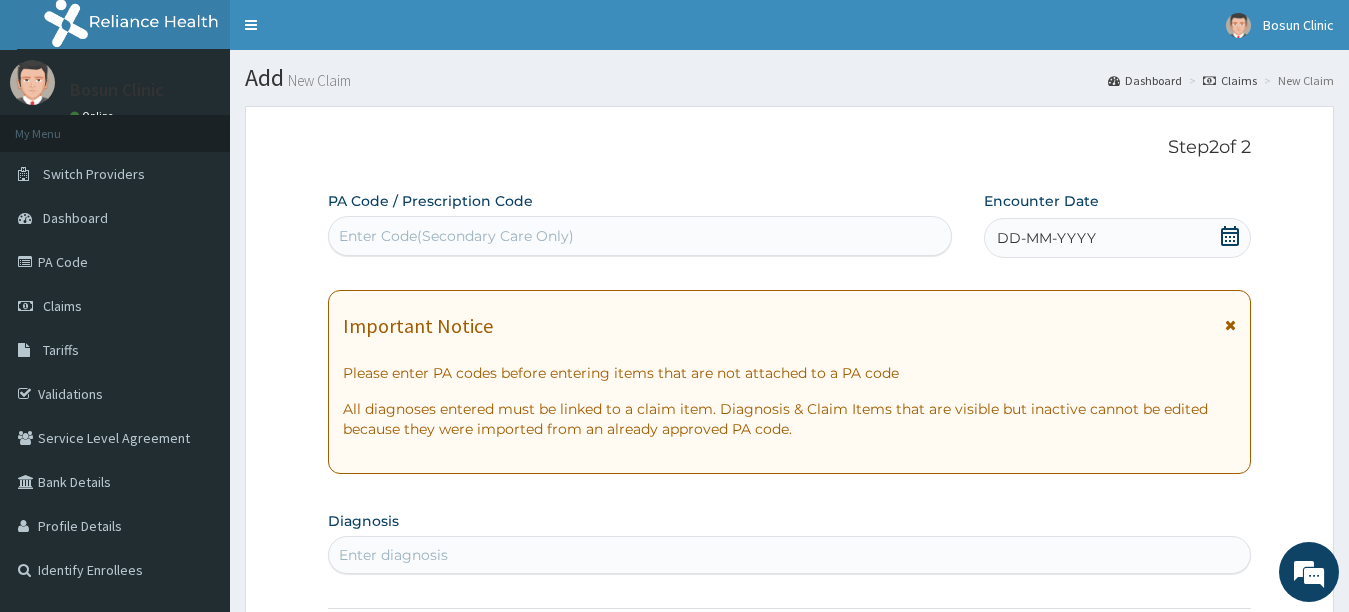 click on "Enter Code(Secondary Care Only)" at bounding box center [456, 236] 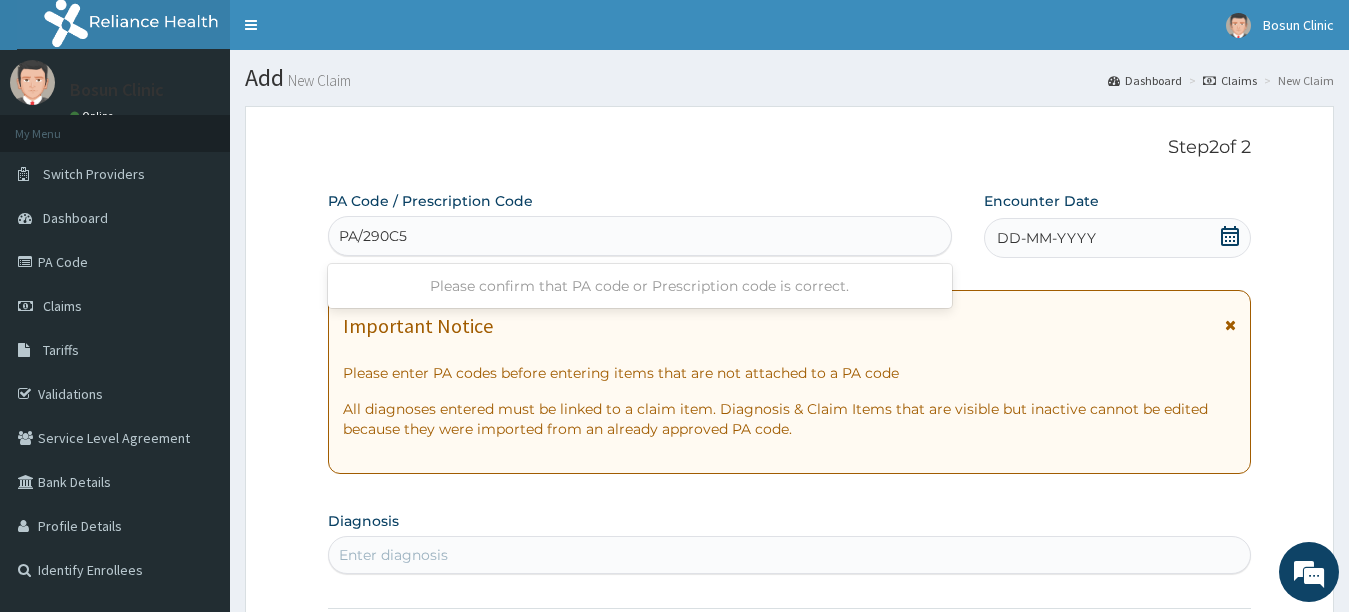 type on "PA/290C50" 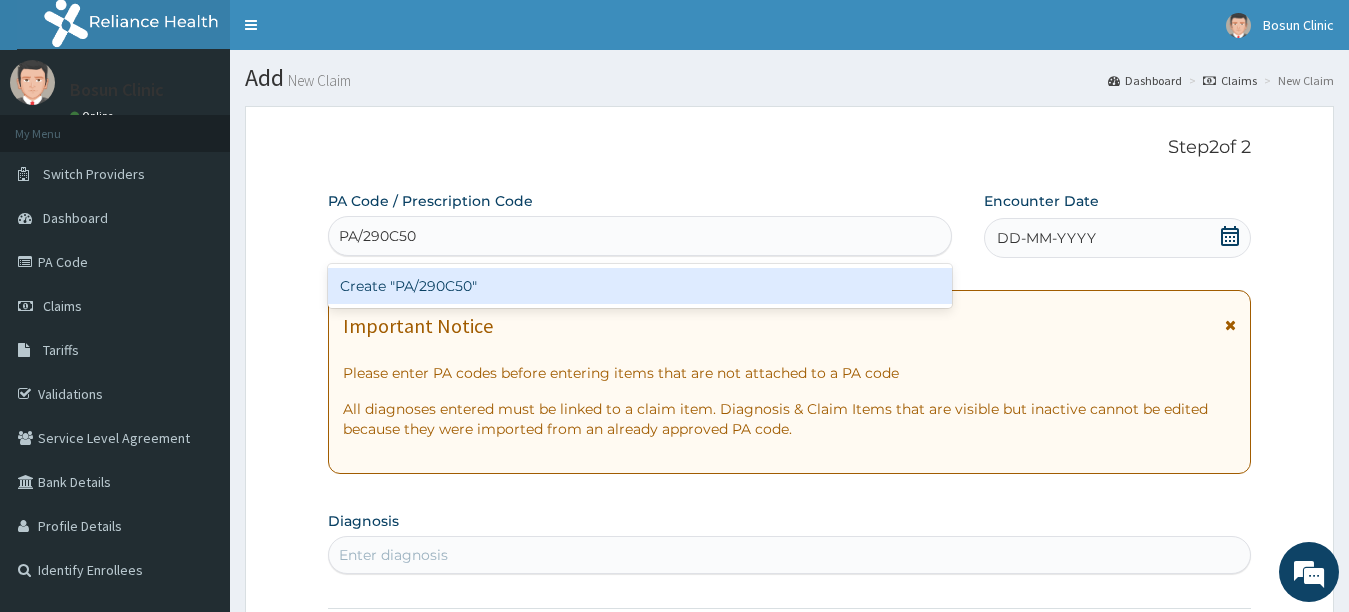 click on "Create "PA/290C50"" at bounding box center [640, 286] 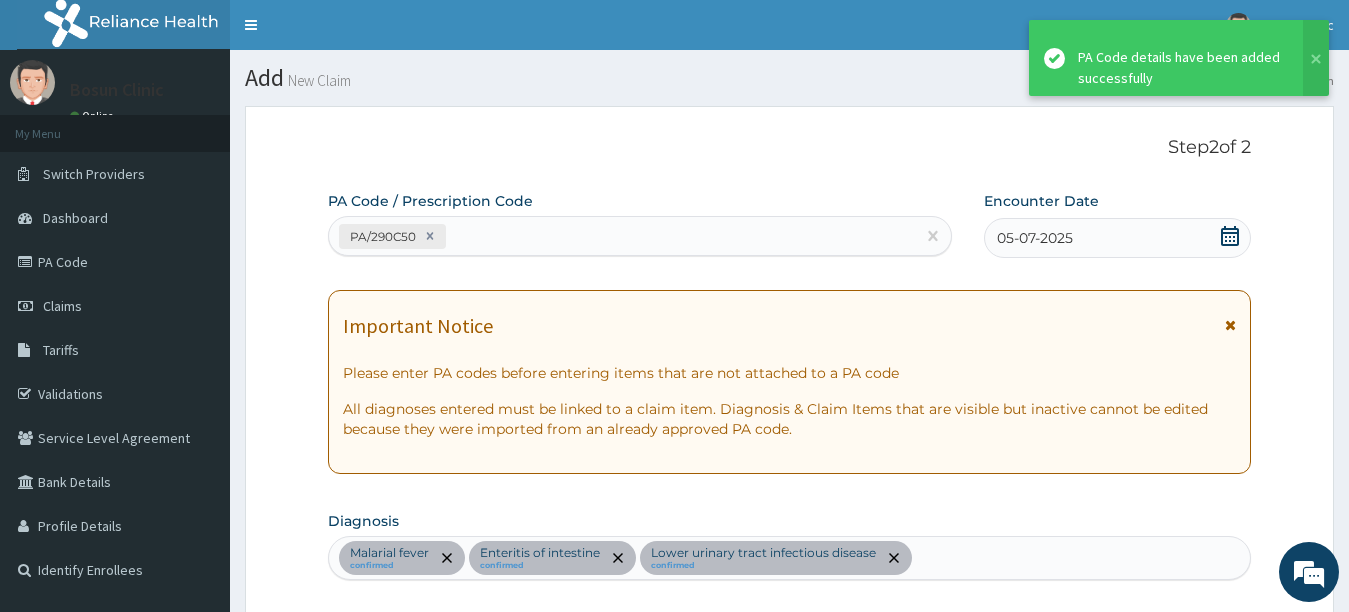 scroll, scrollTop: 1354, scrollLeft: 0, axis: vertical 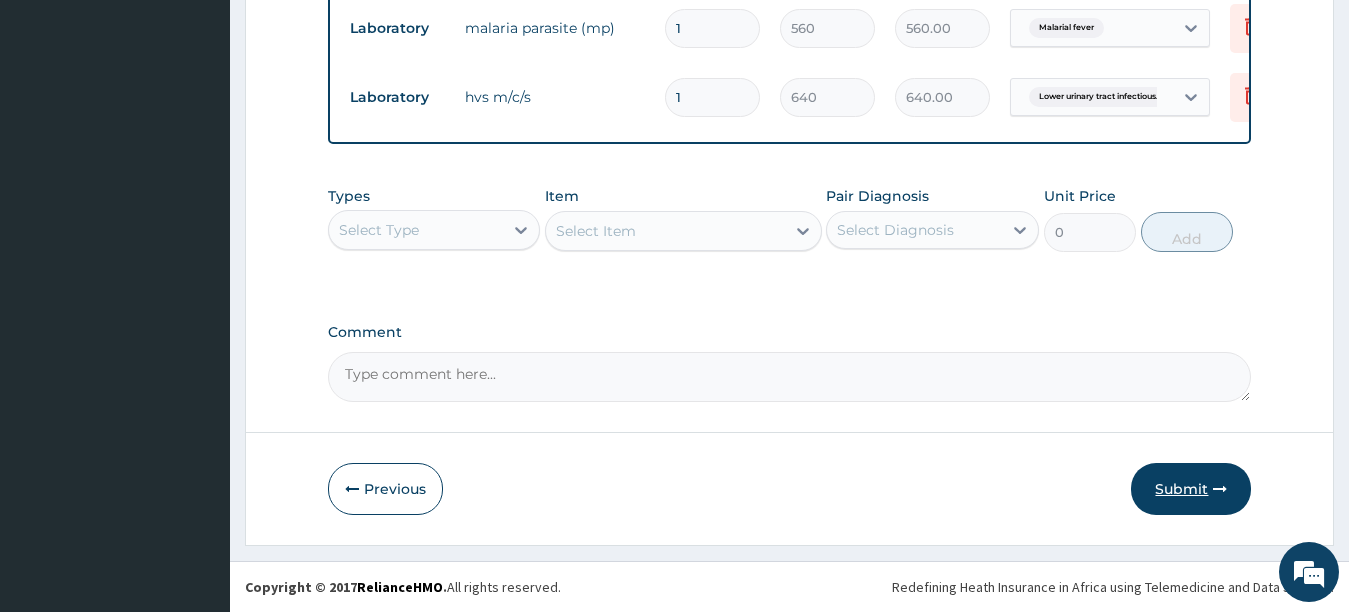 click on "Submit" at bounding box center (1191, 489) 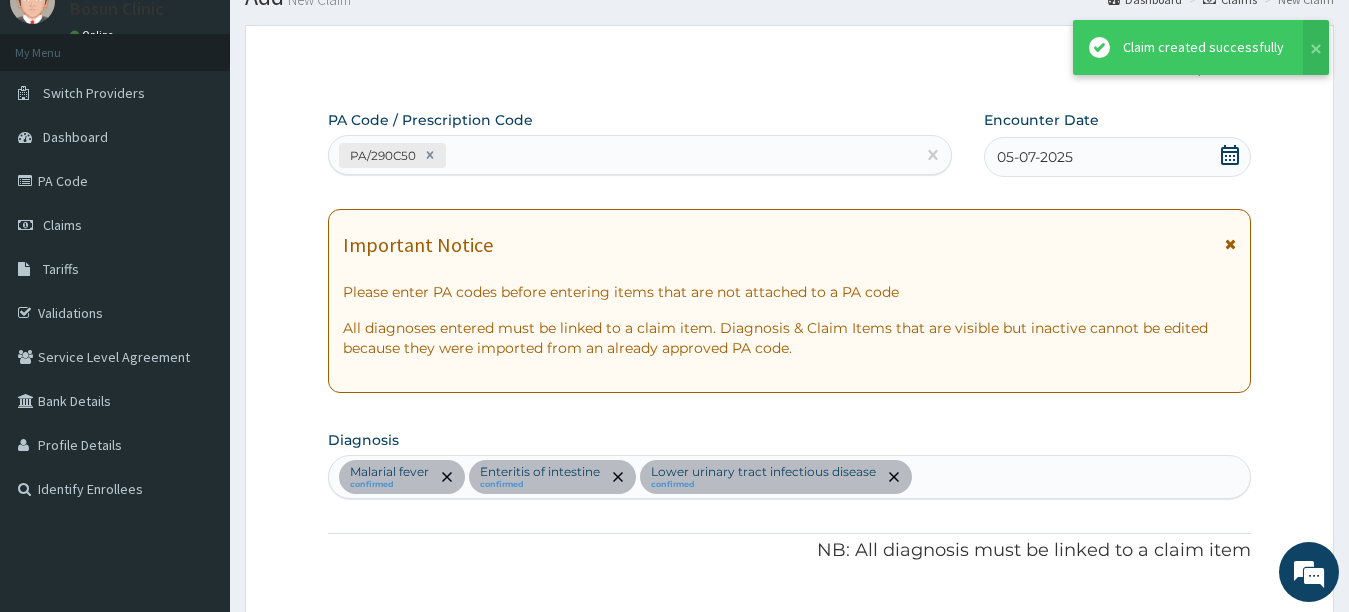 scroll, scrollTop: 1580, scrollLeft: 0, axis: vertical 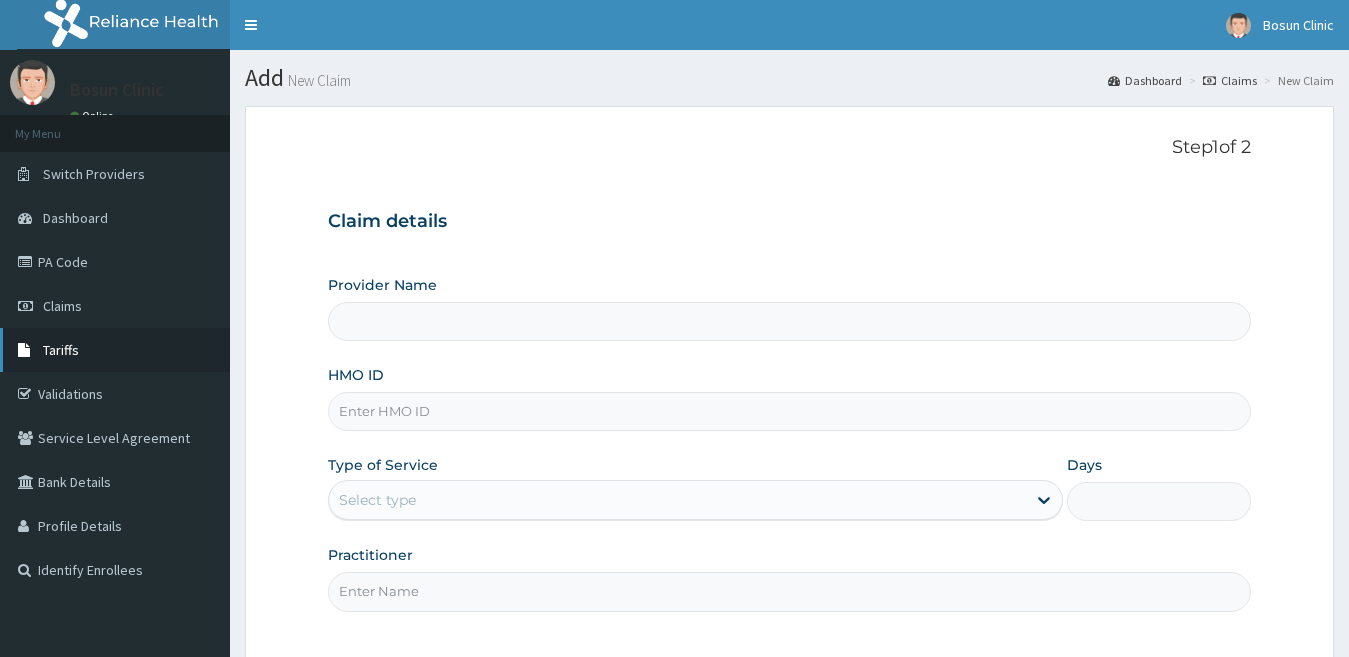 type on "Bosun clinic" 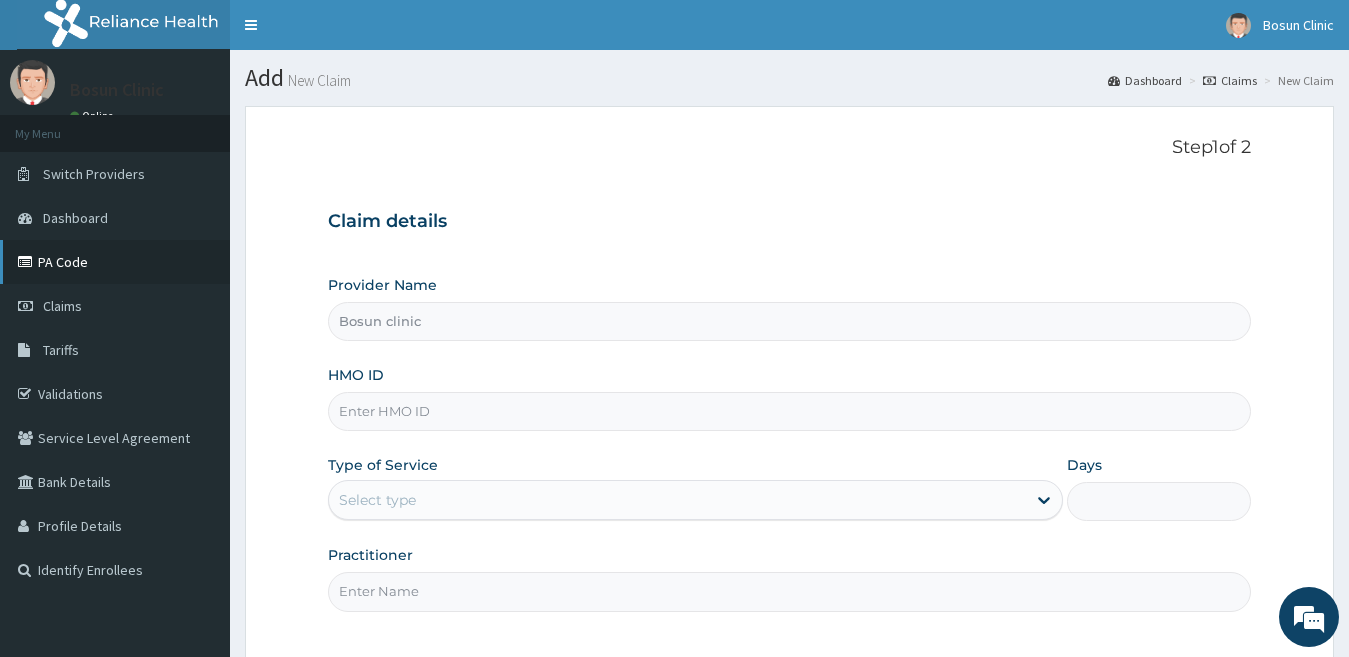 click on "PA Code" at bounding box center [115, 262] 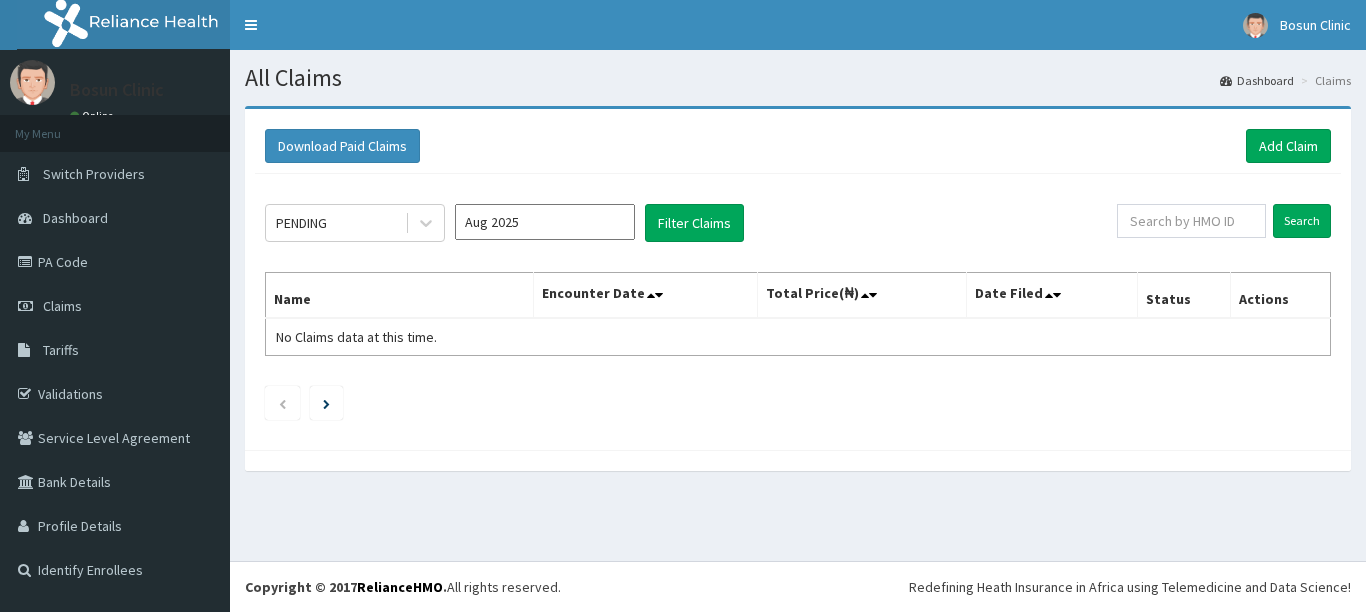 scroll, scrollTop: 0, scrollLeft: 0, axis: both 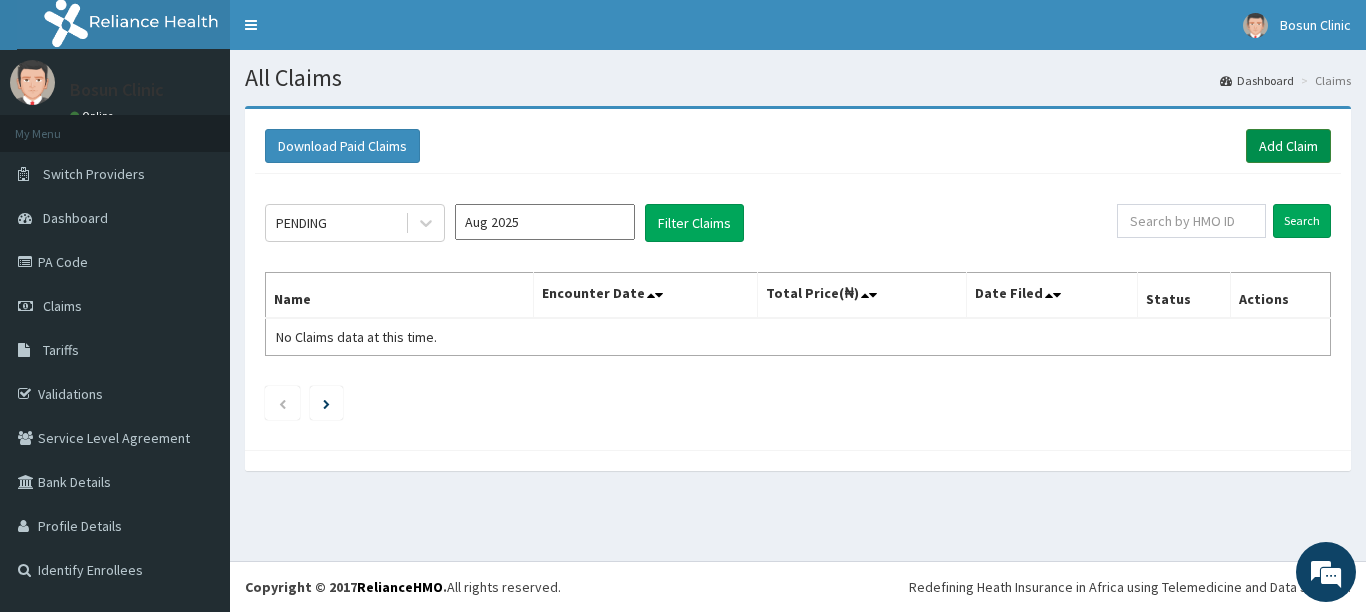 click on "Add Claim" at bounding box center [1288, 146] 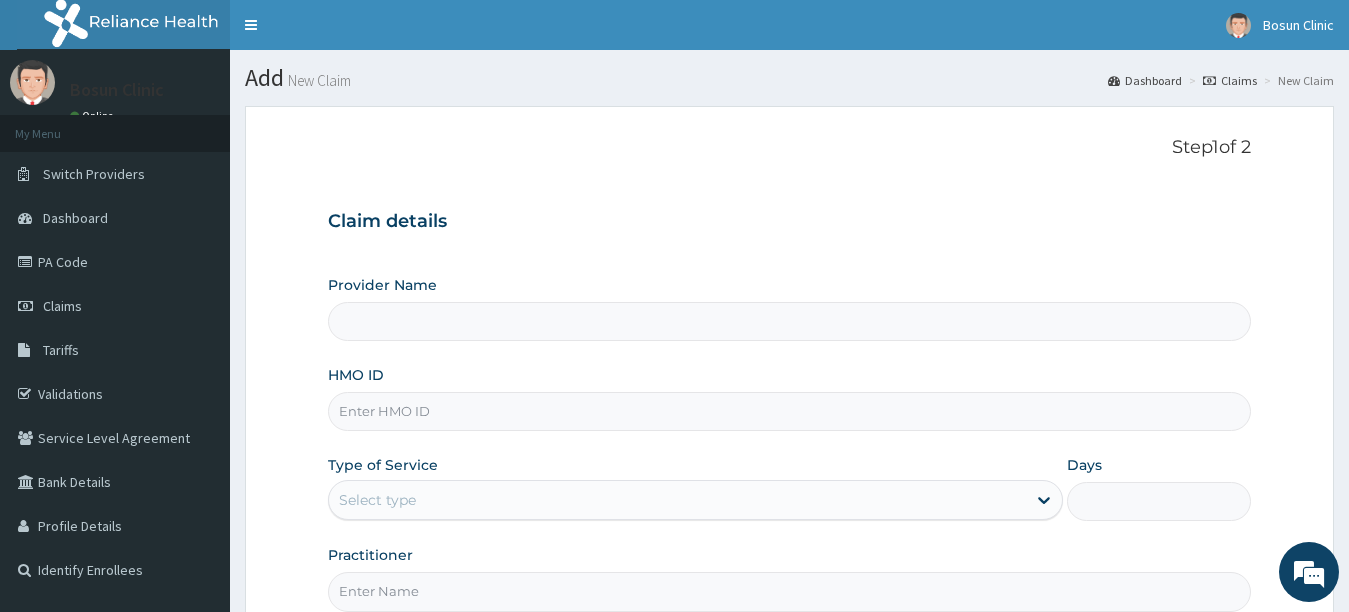 type on "Bosun clinic" 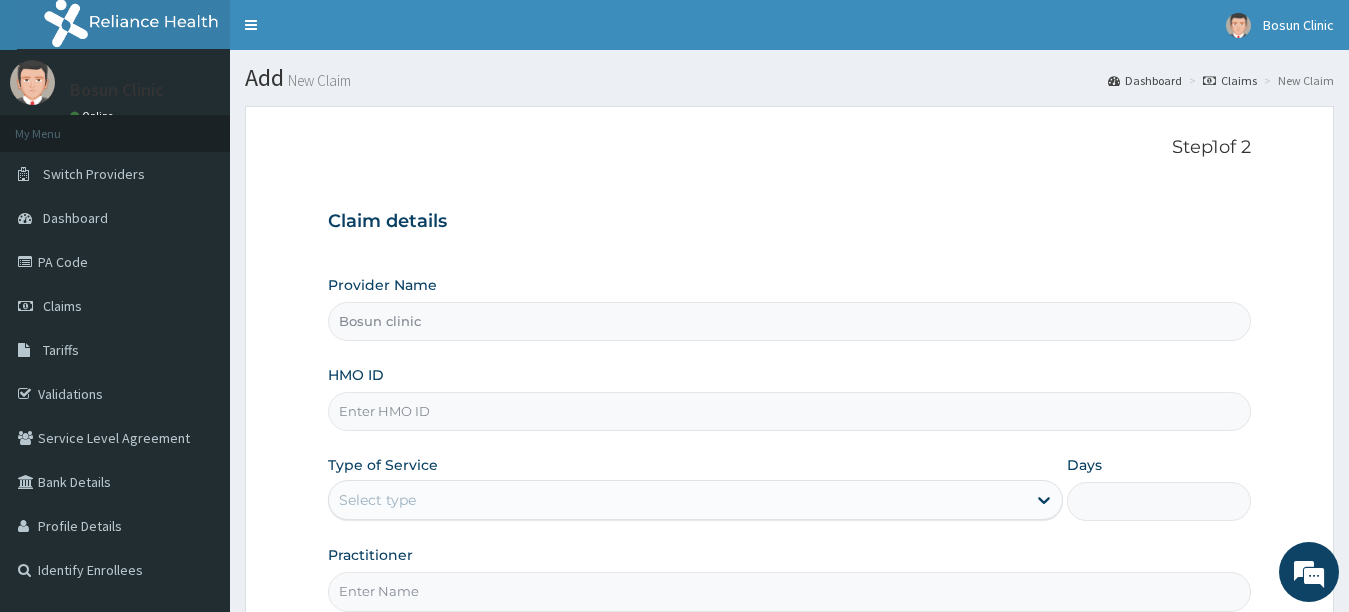 scroll, scrollTop: 0, scrollLeft: 0, axis: both 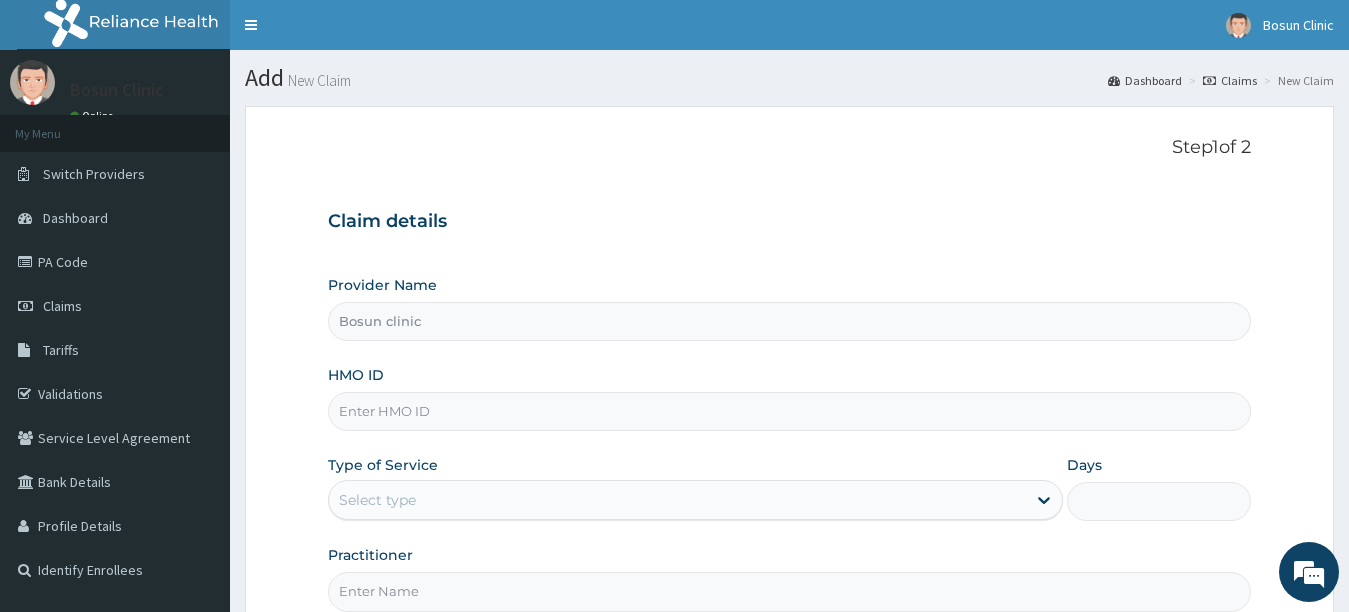 click on "HMO ID" at bounding box center [790, 411] 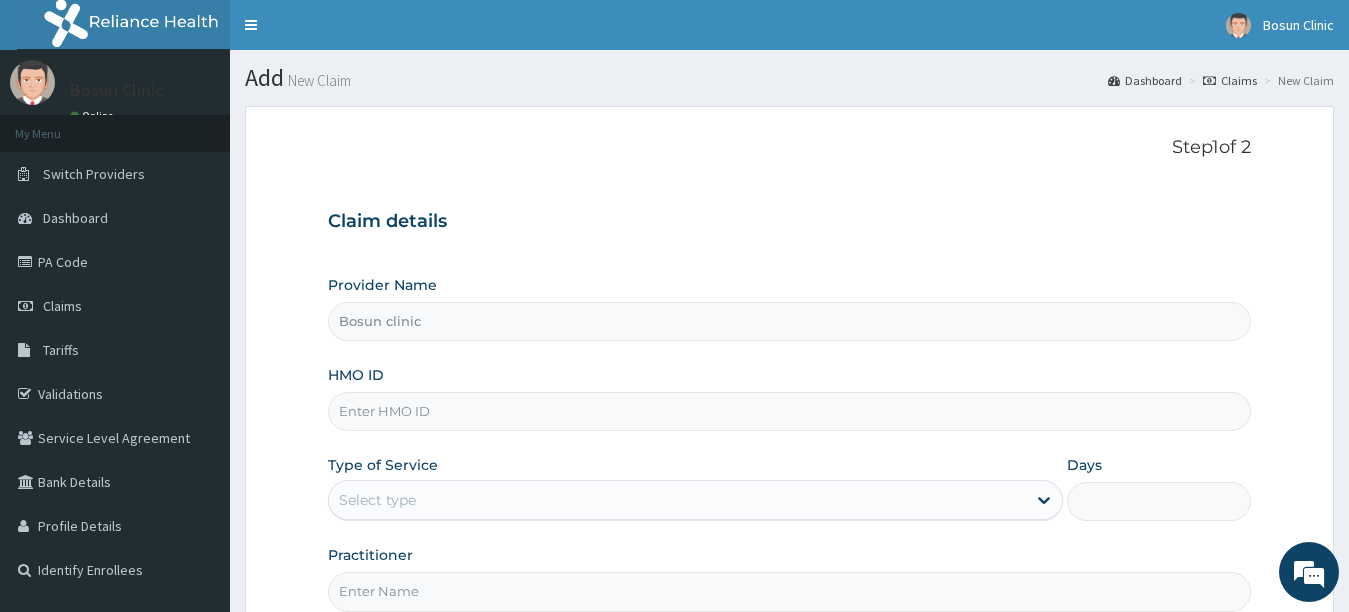 paste on "CHL/10764/B" 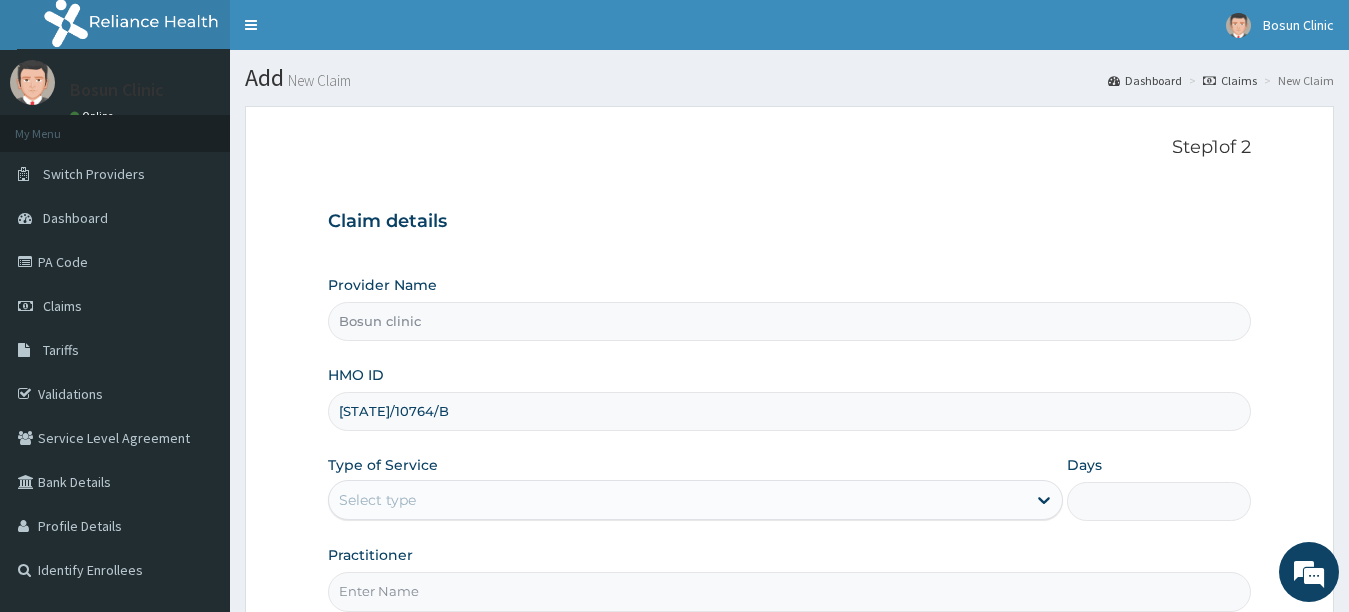 type on "CHL/10764/B" 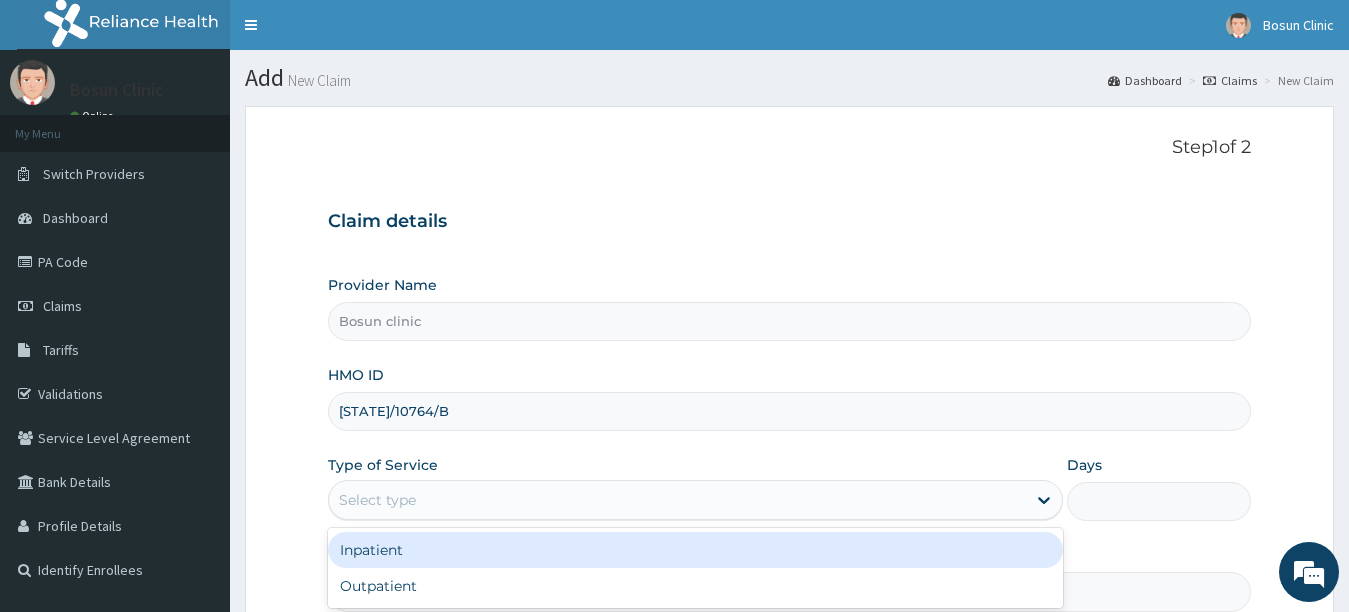 click on "Inpatient" at bounding box center (696, 550) 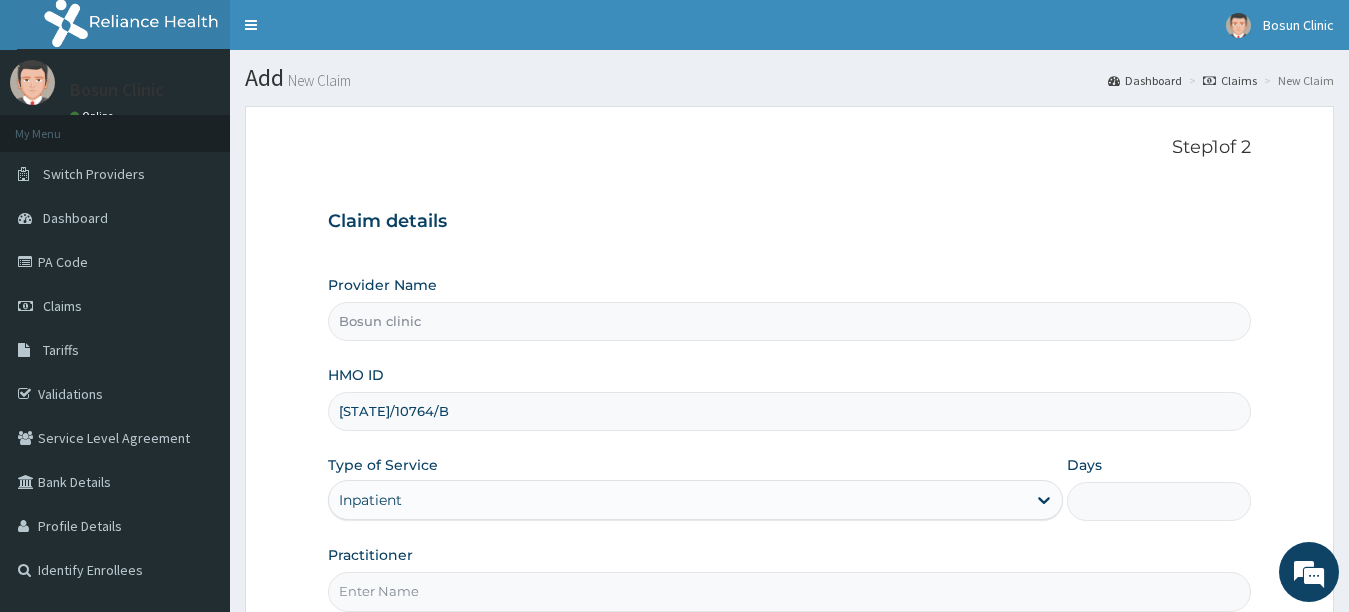 click on "Days" at bounding box center (1159, 501) 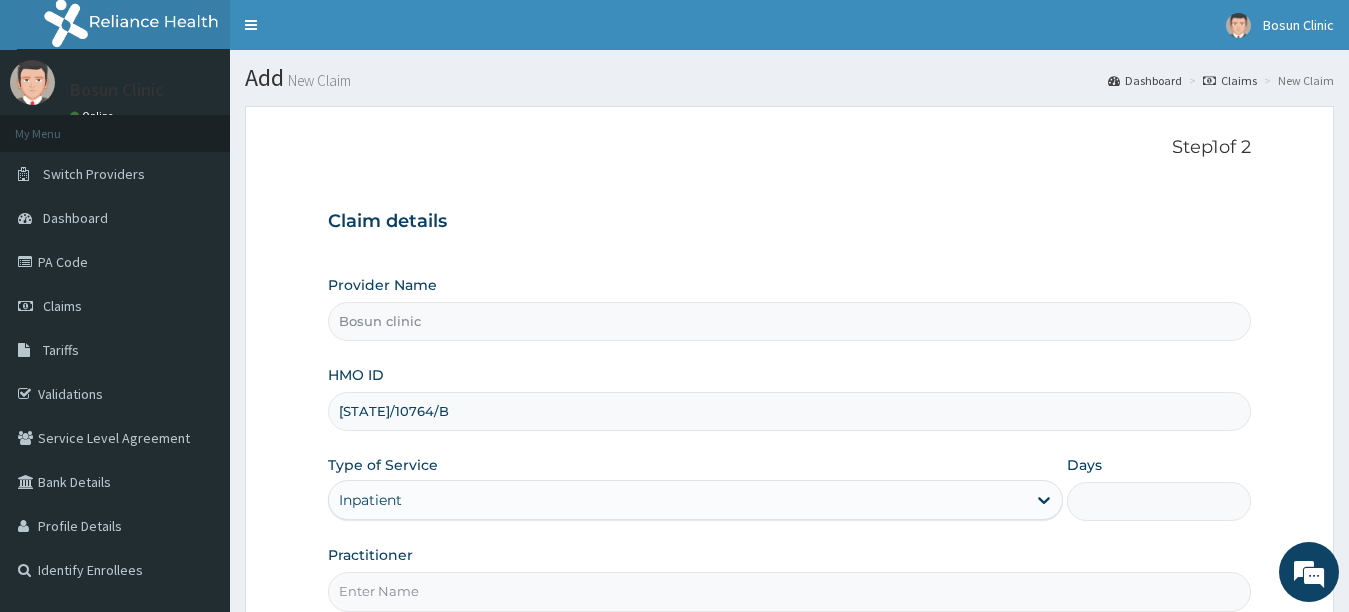 type on "2" 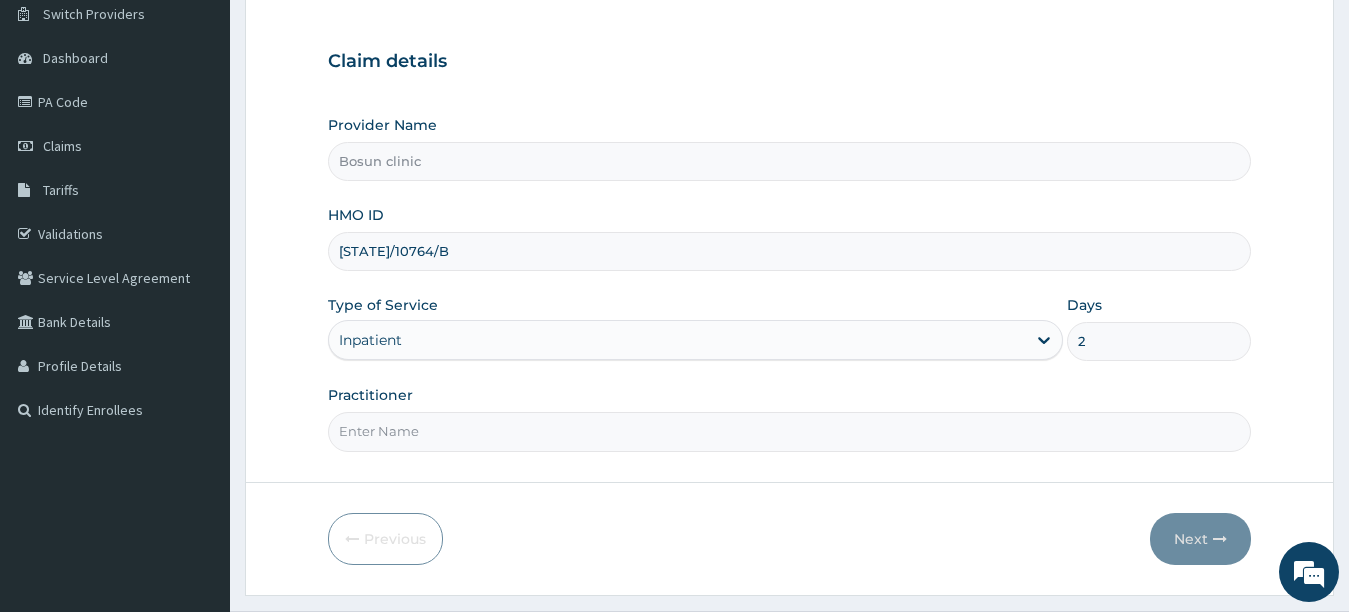 scroll, scrollTop: 200, scrollLeft: 0, axis: vertical 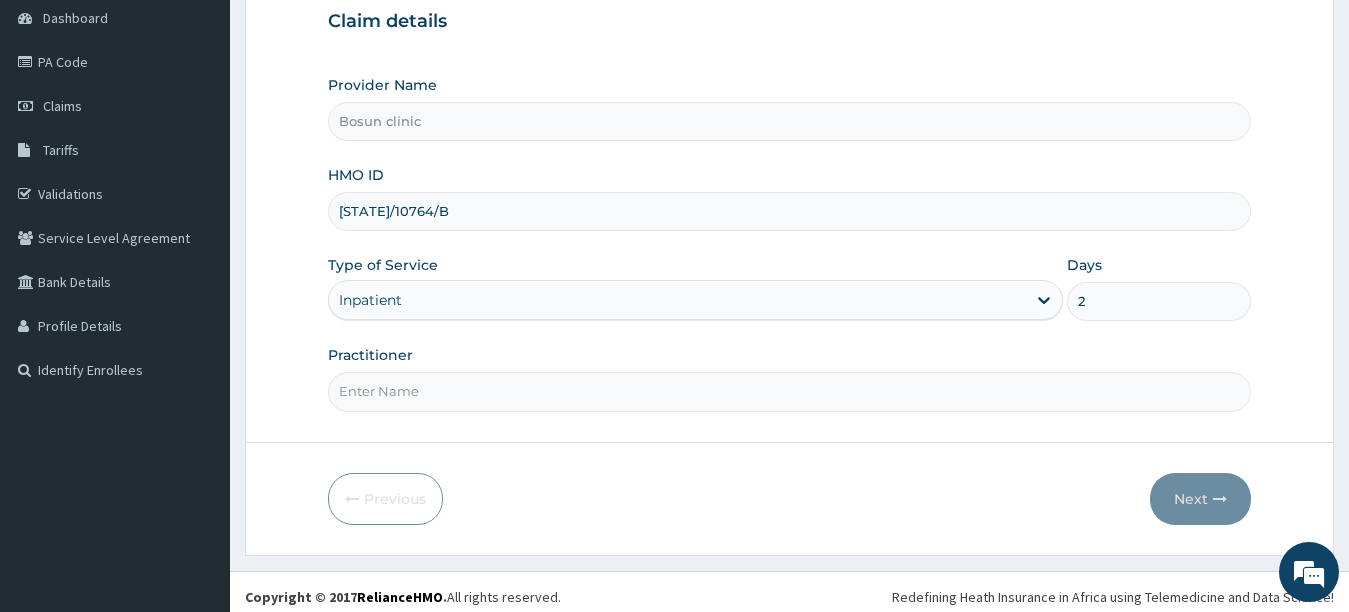 click on "Practitioner" at bounding box center (790, 391) 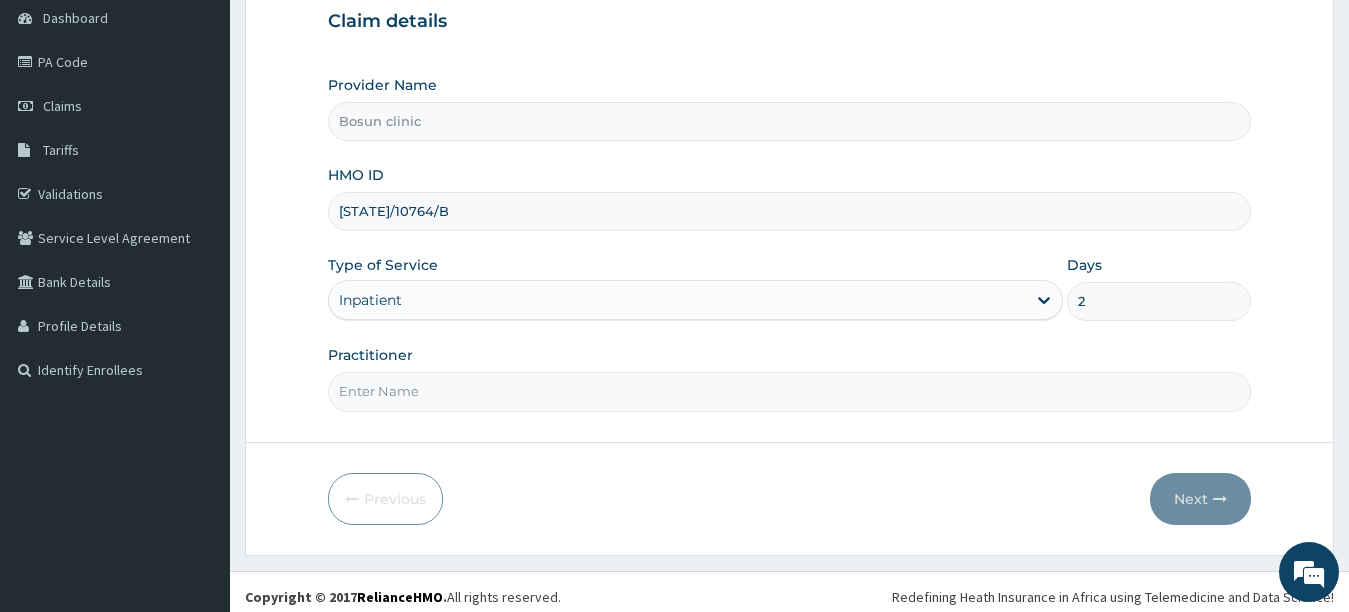 type on "DR OMISHAKIN" 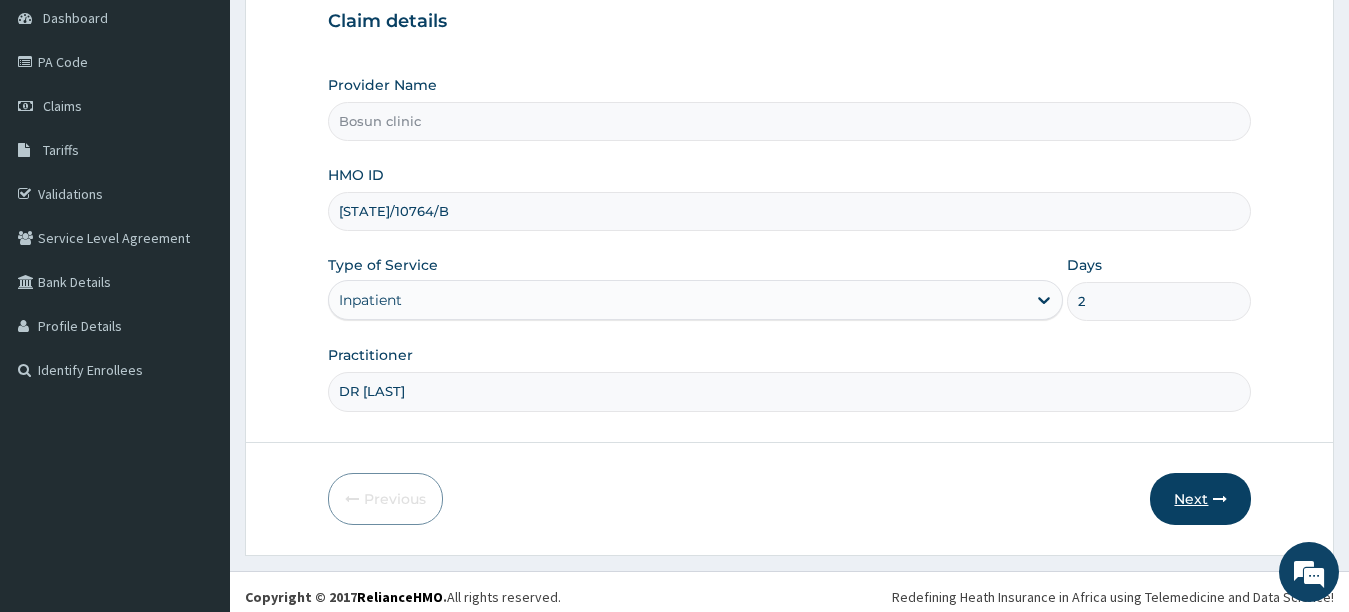 click on "Next" at bounding box center (1200, 499) 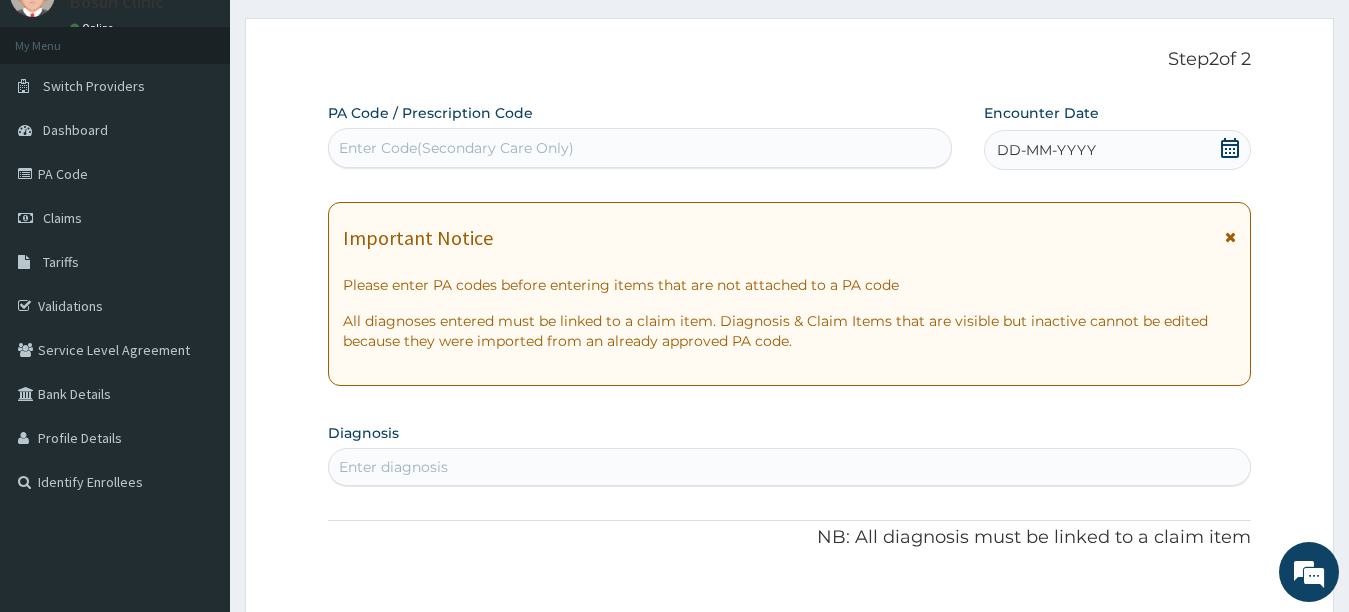 scroll, scrollTop: 80, scrollLeft: 0, axis: vertical 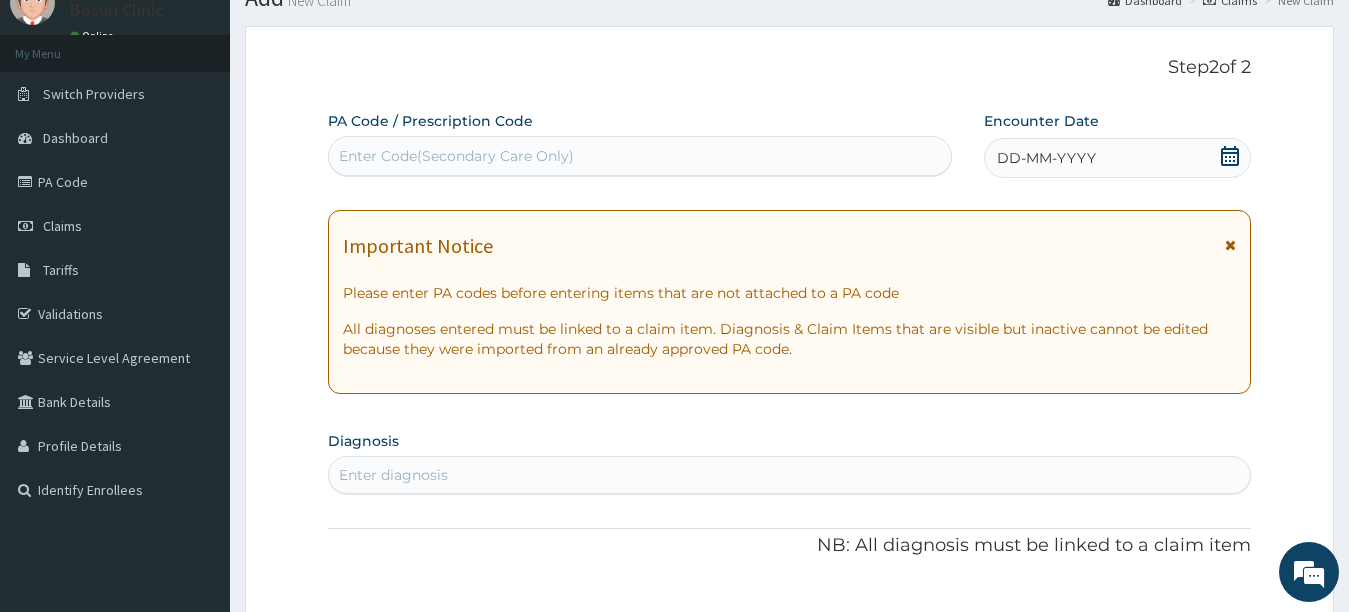 click on "Enter Code(Secondary Care Only)" at bounding box center (456, 156) 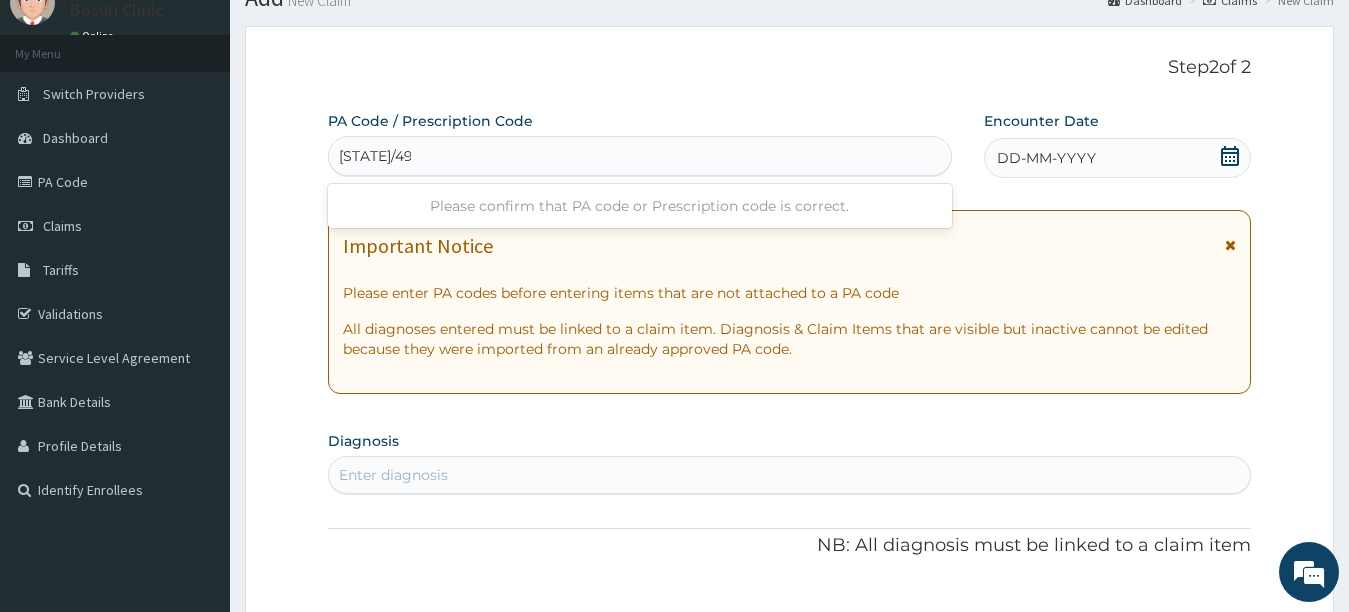 type on "PA/492EBD" 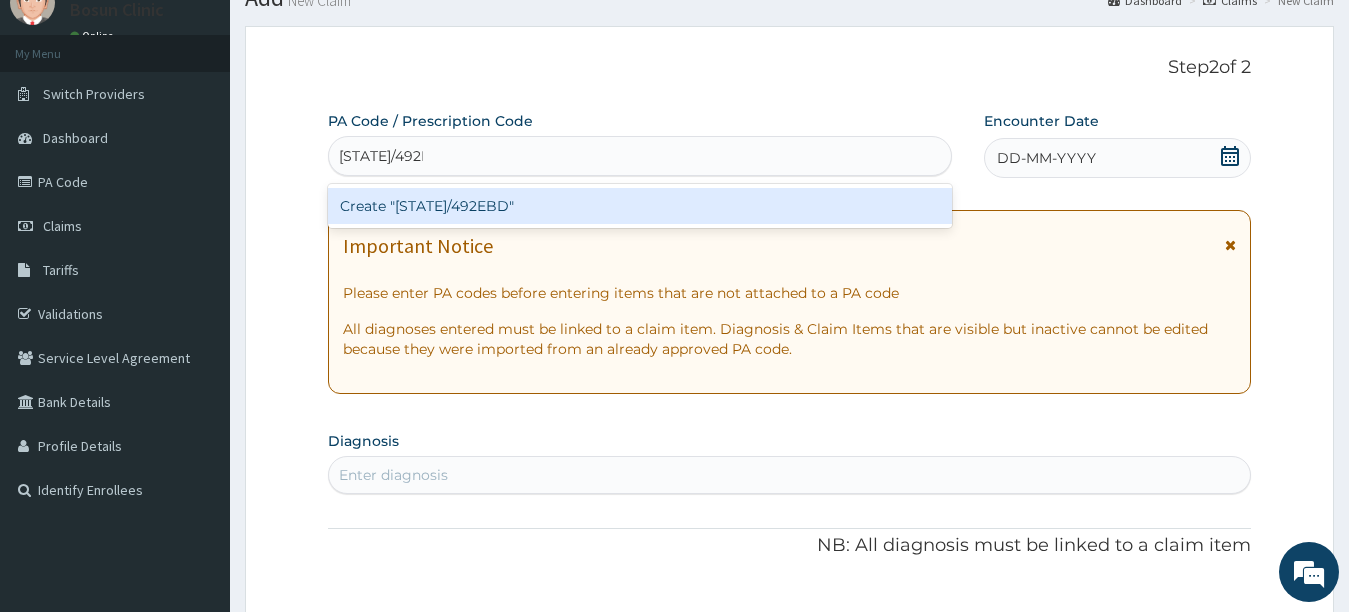 click on "Create "PA/492EBD"" at bounding box center (640, 206) 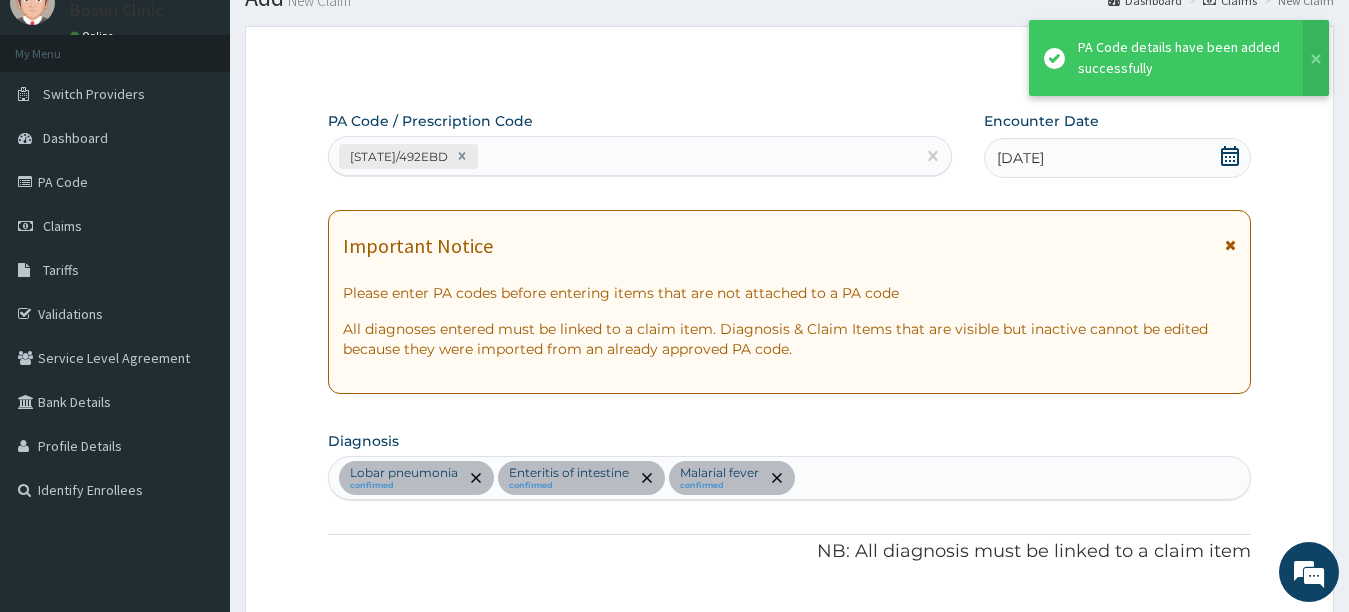 scroll, scrollTop: 1814, scrollLeft: 0, axis: vertical 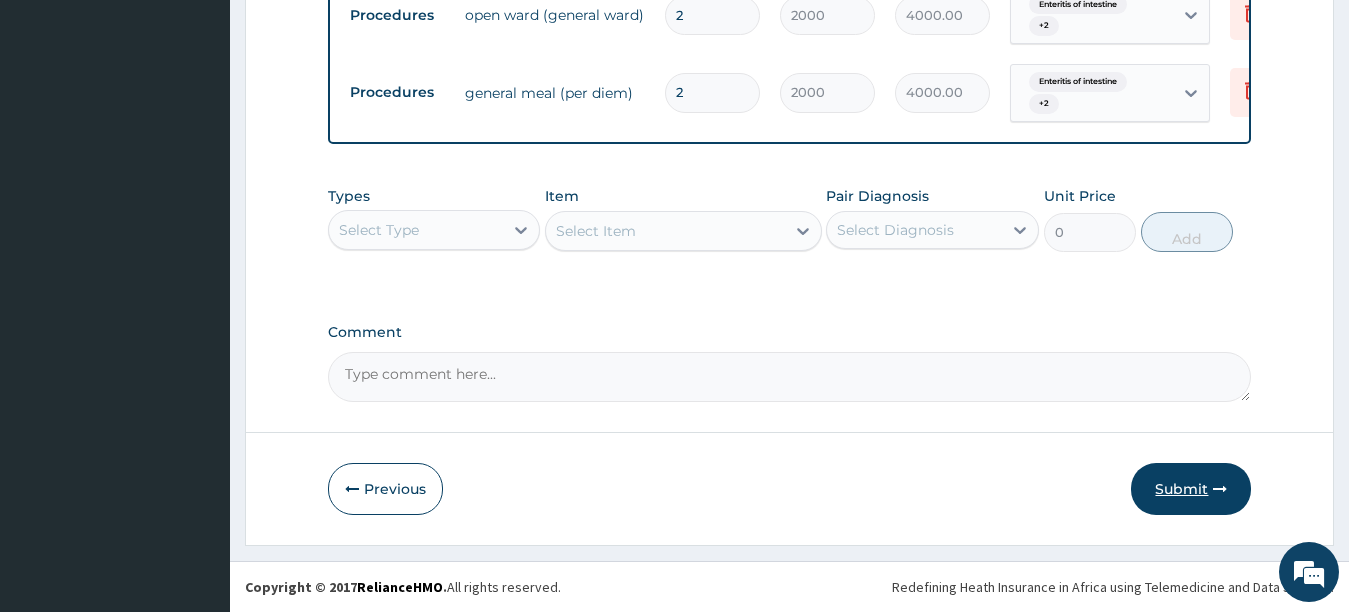 click on "Submit" at bounding box center [1191, 489] 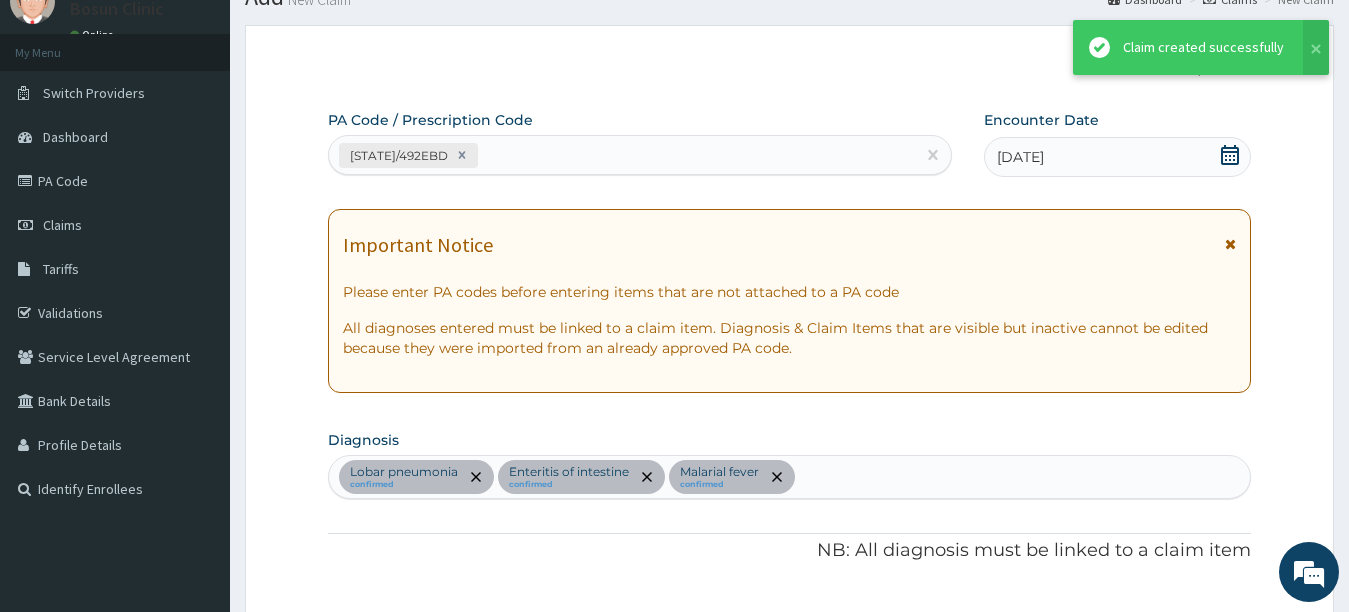 scroll, scrollTop: 2045, scrollLeft: 0, axis: vertical 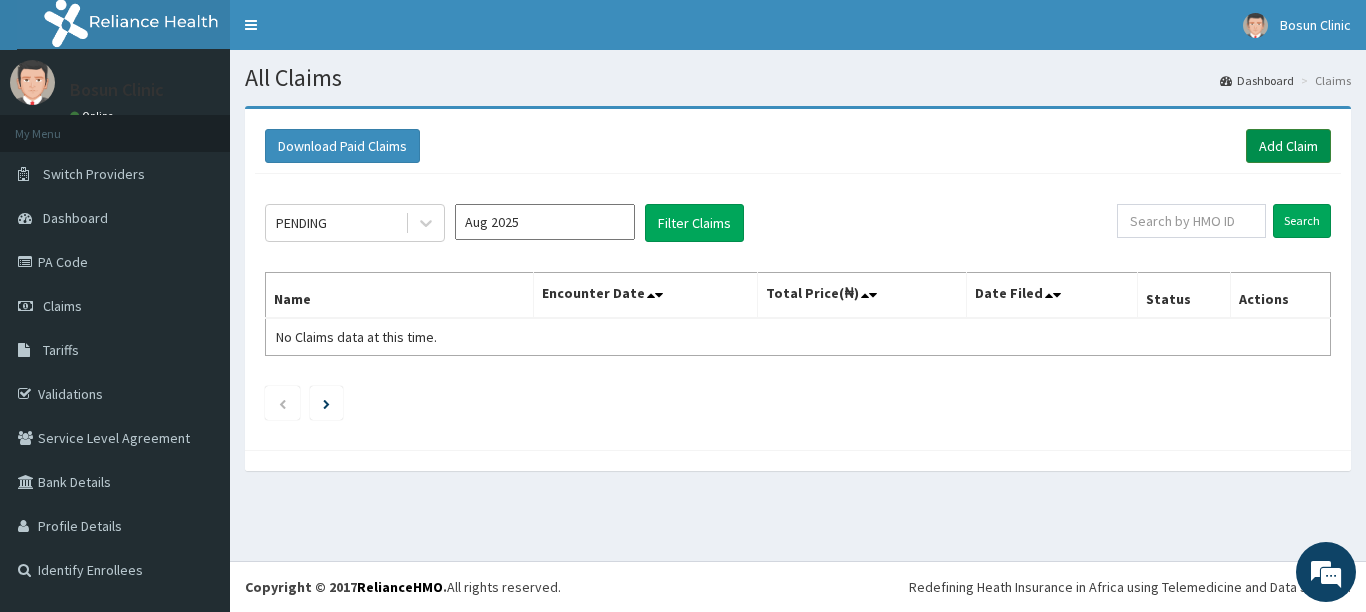 click on "Add Claim" at bounding box center (1288, 146) 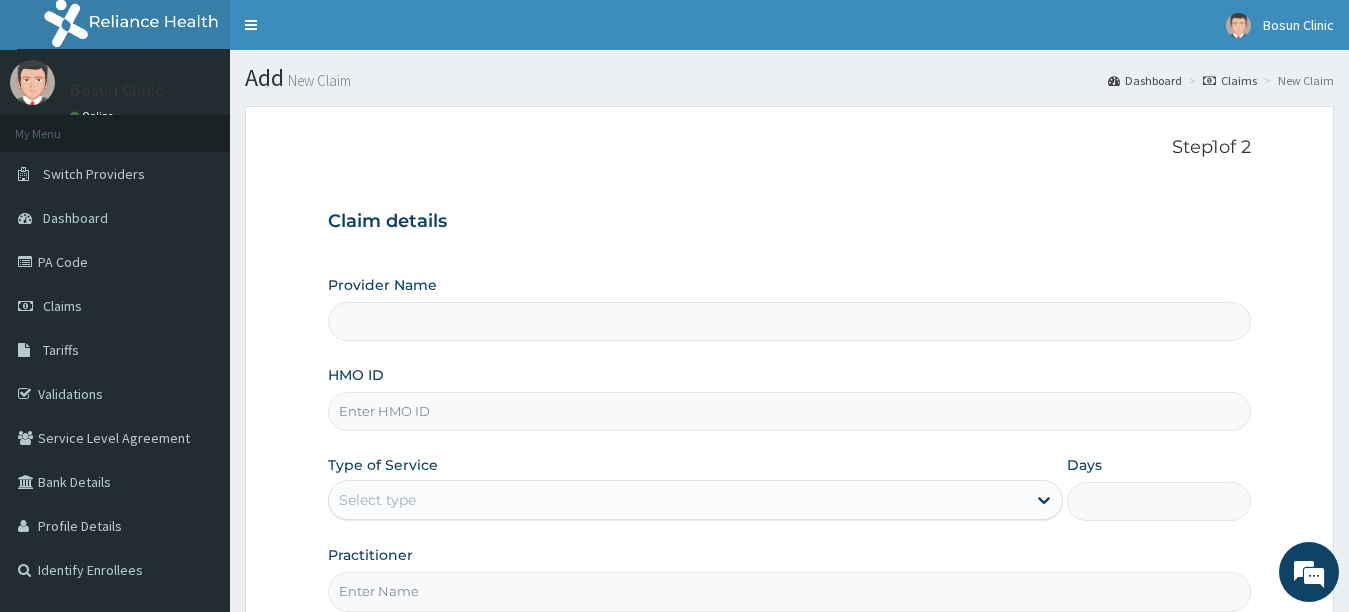 type on "Bosun clinic" 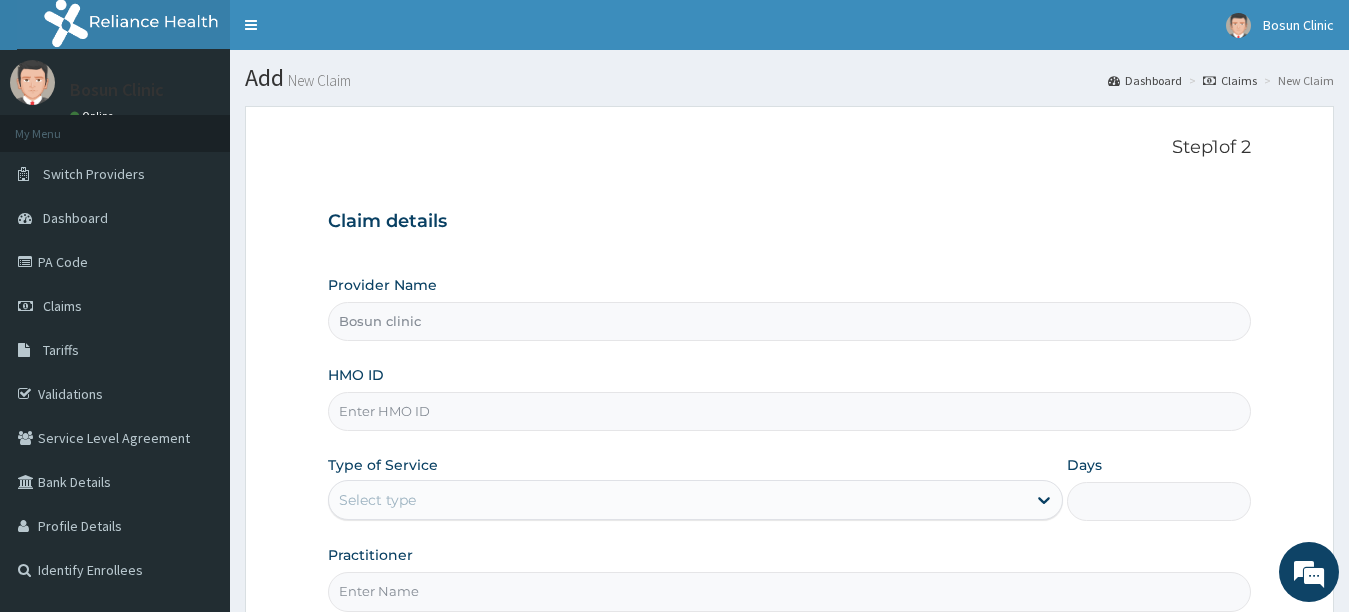 scroll, scrollTop: 0, scrollLeft: 0, axis: both 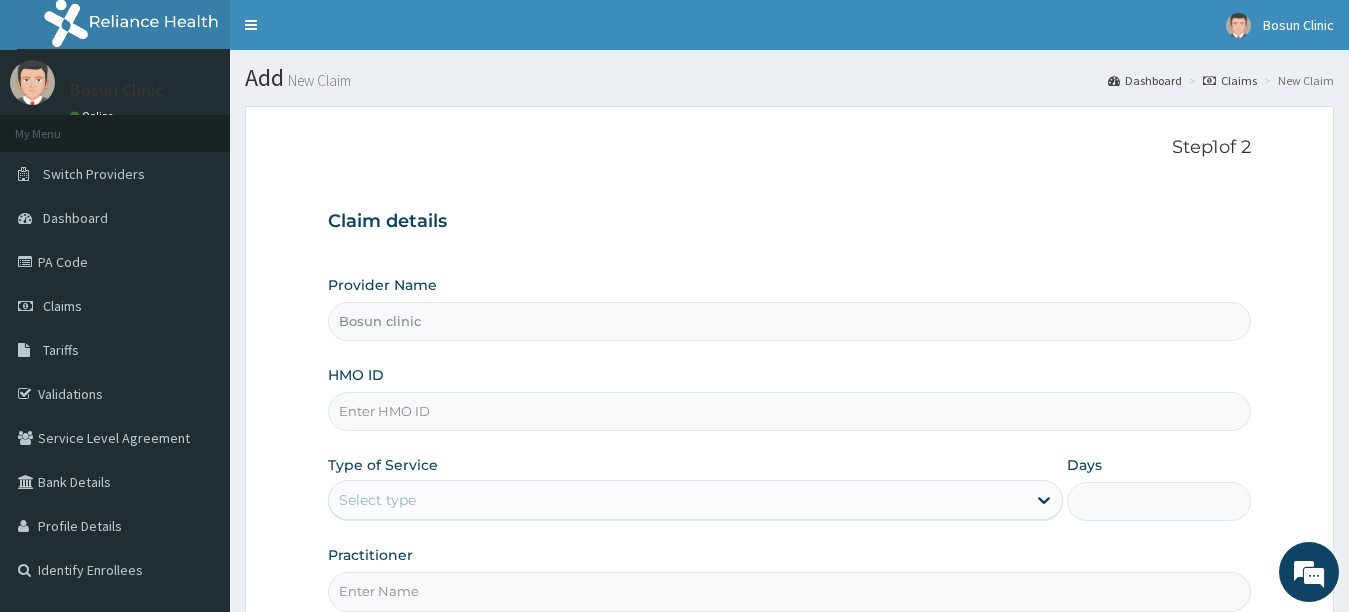 click on "HMO ID" at bounding box center (790, 411) 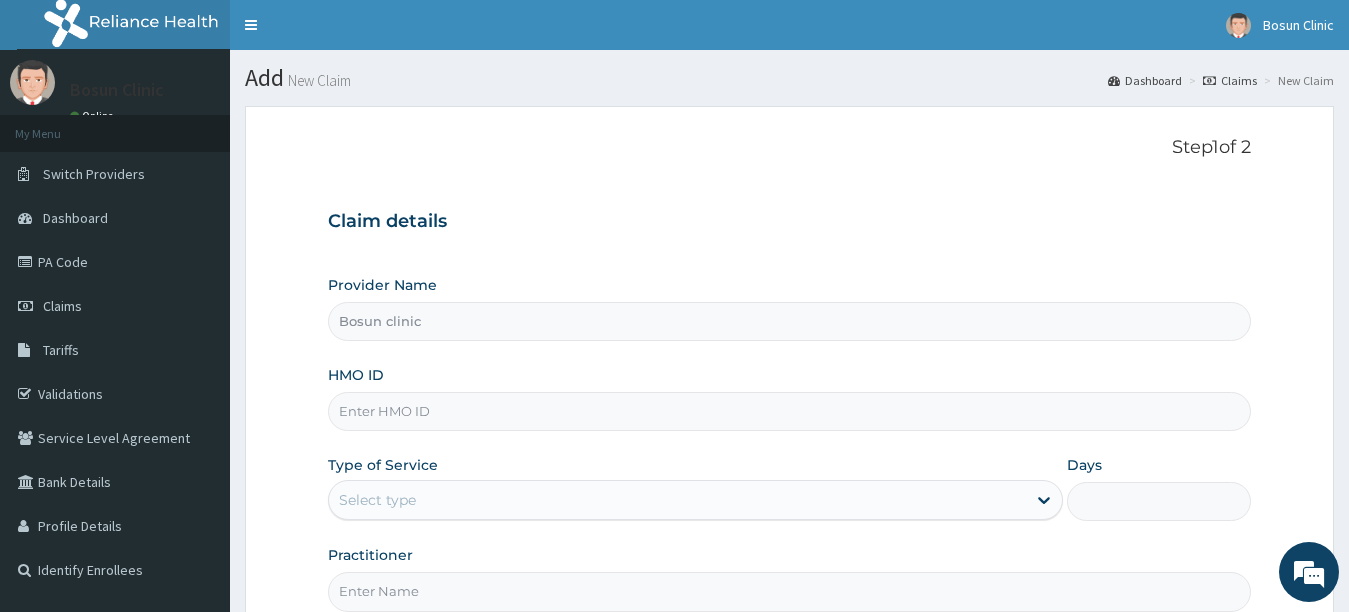 paste on "[ID_CODE]" 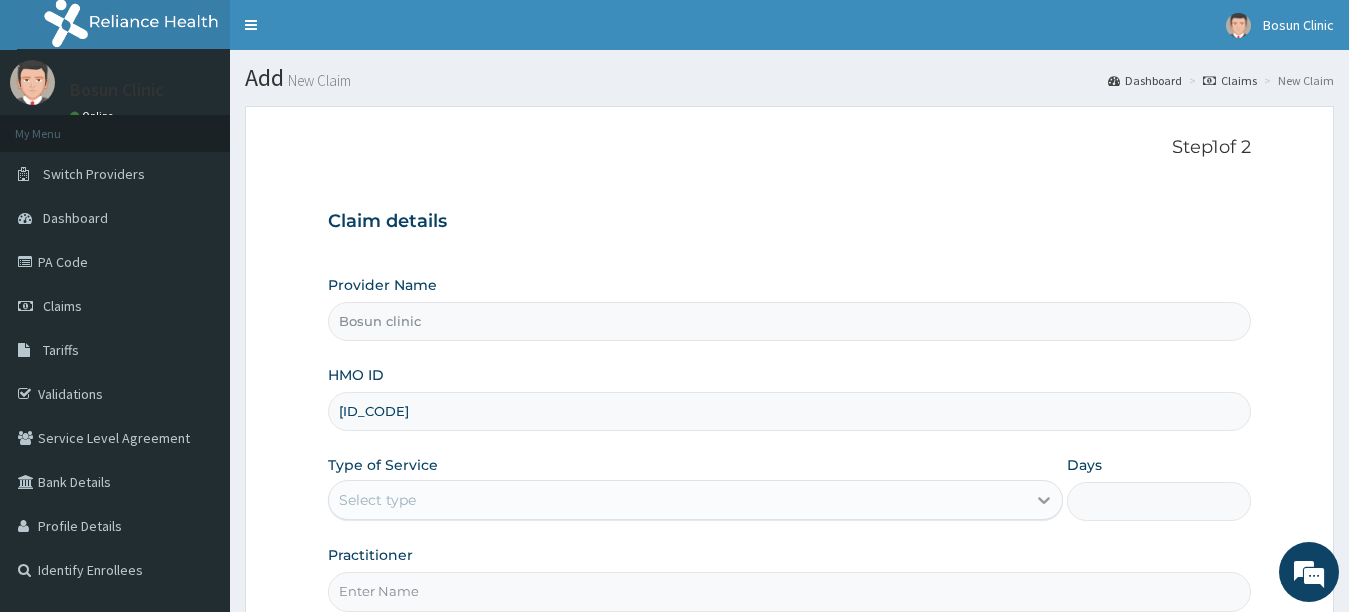 type on "[ID_CODE]" 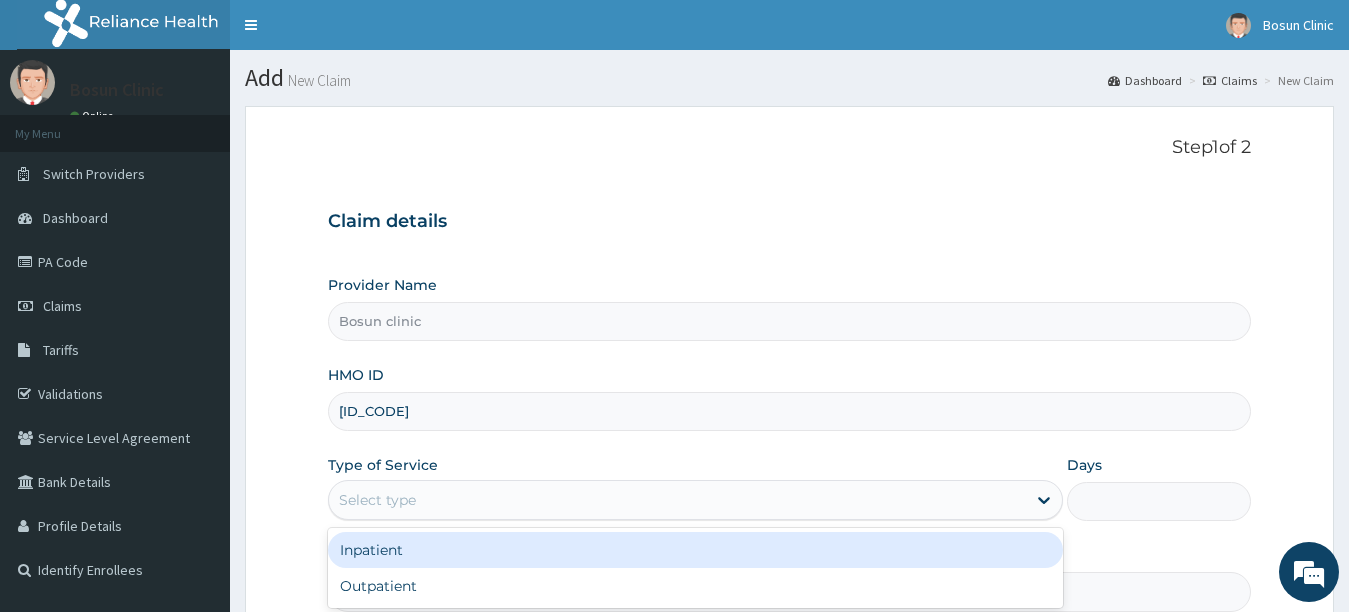 click on "Inpatient" at bounding box center (696, 550) 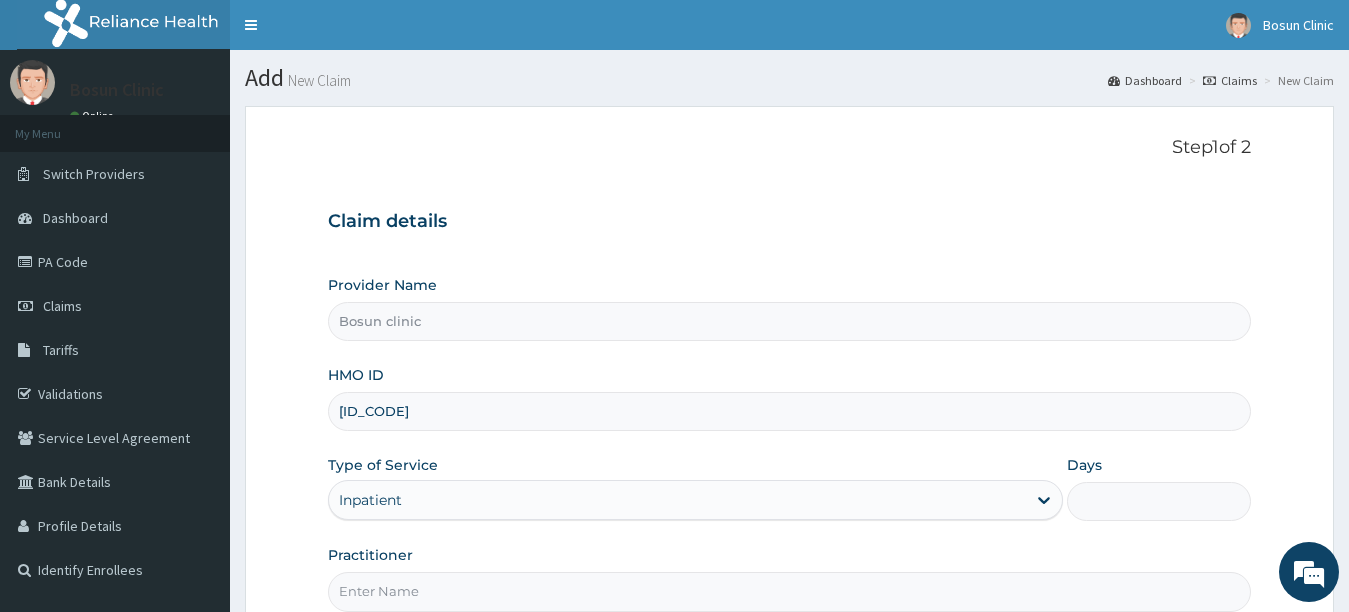 click on "Days" at bounding box center [1159, 501] 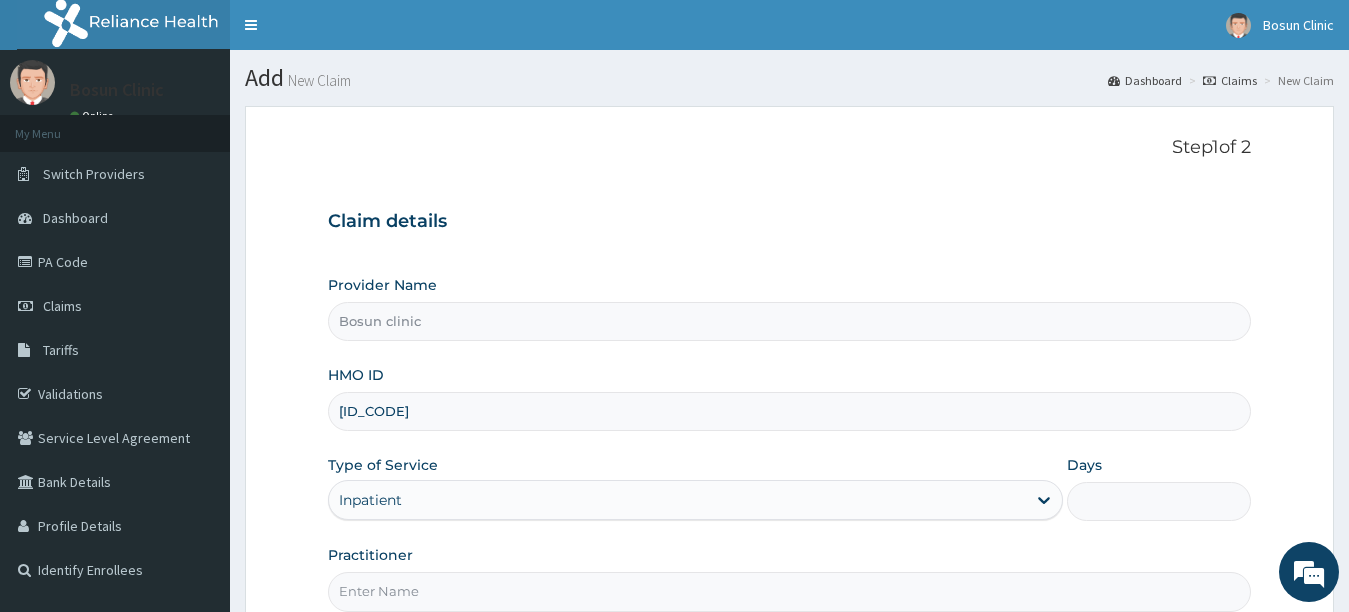type on "2" 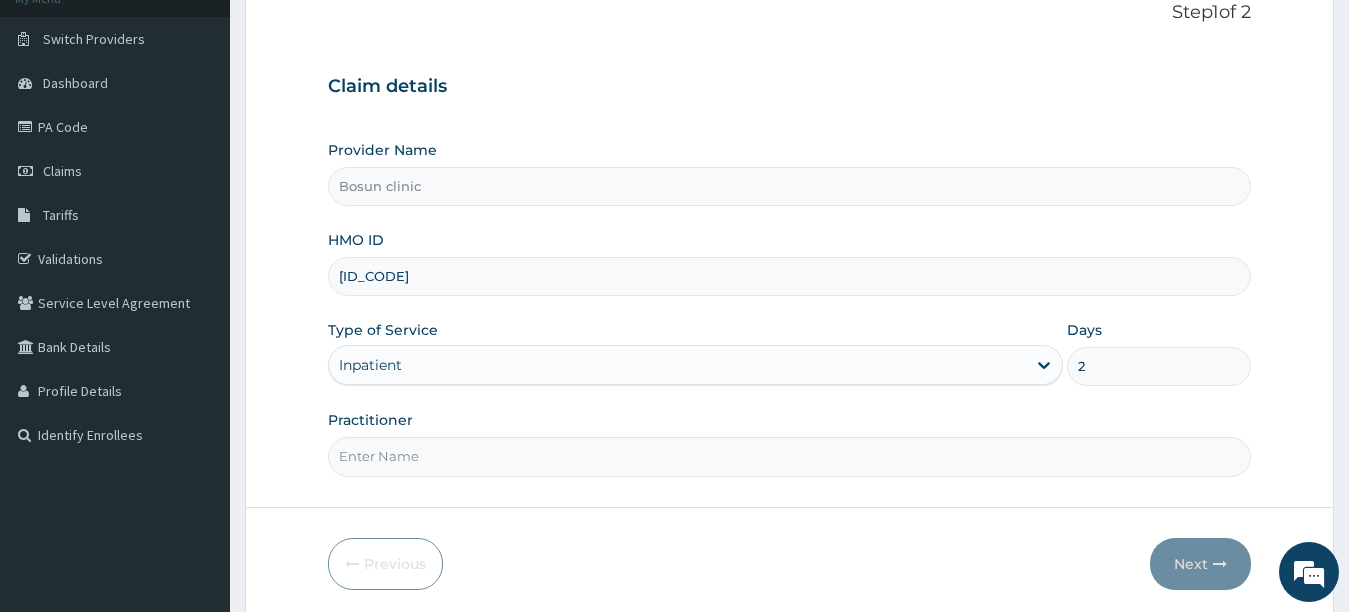 scroll, scrollTop: 100, scrollLeft: 0, axis: vertical 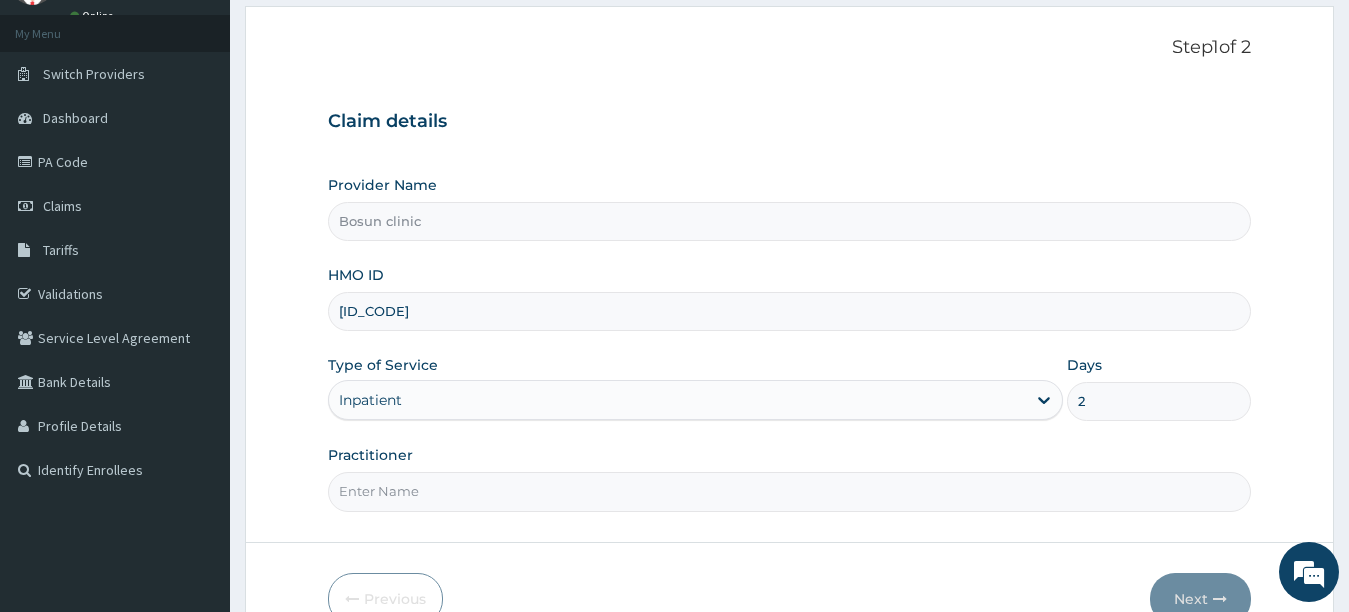 click on "Practitioner" at bounding box center (790, 491) 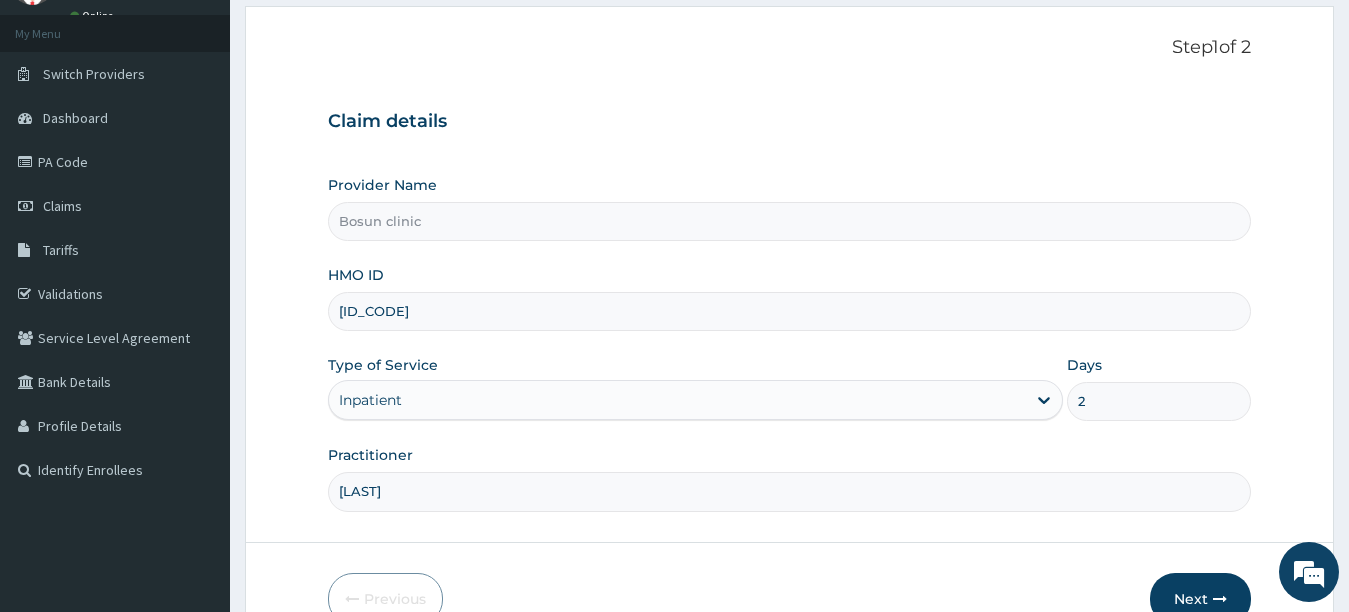 click on "[LAST]" at bounding box center [790, 491] 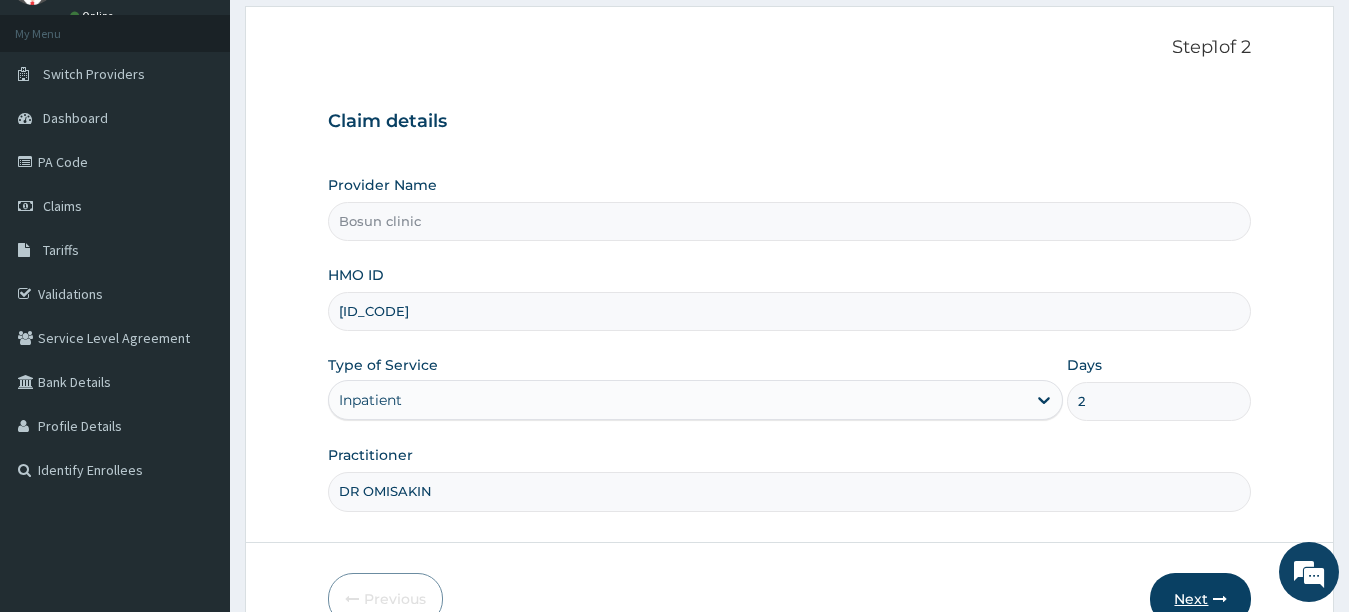 type on "DR OMISAKIN" 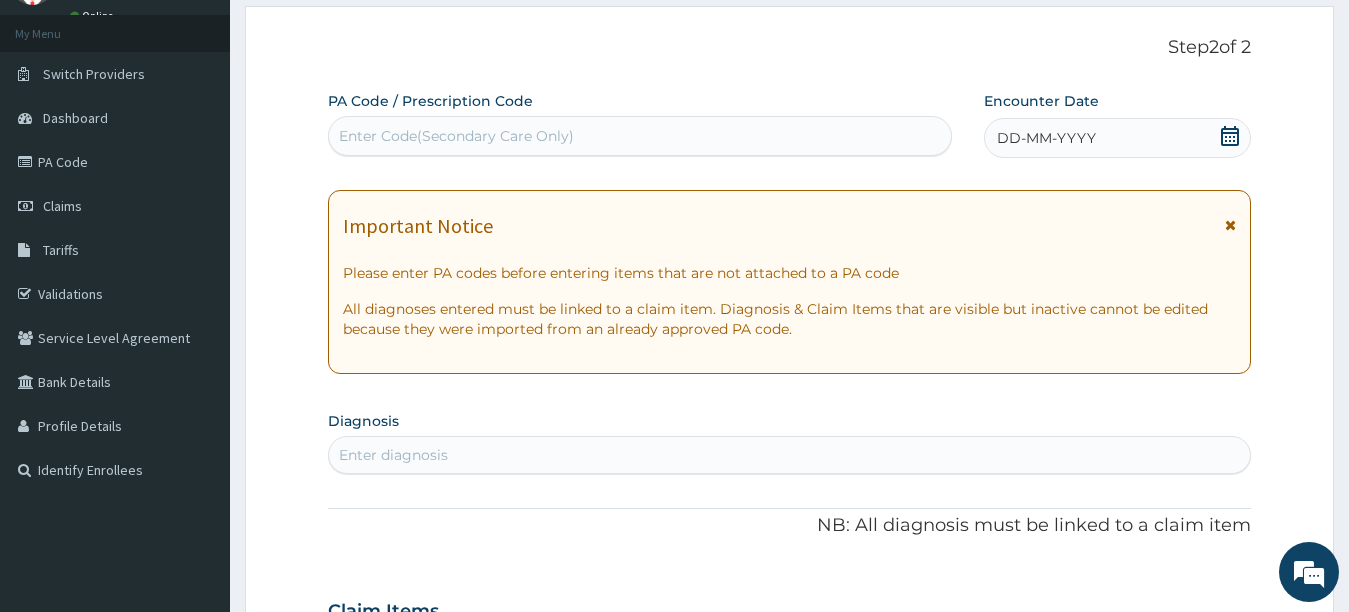 click on "Enter Code(Secondary Care Only)" at bounding box center (456, 136) 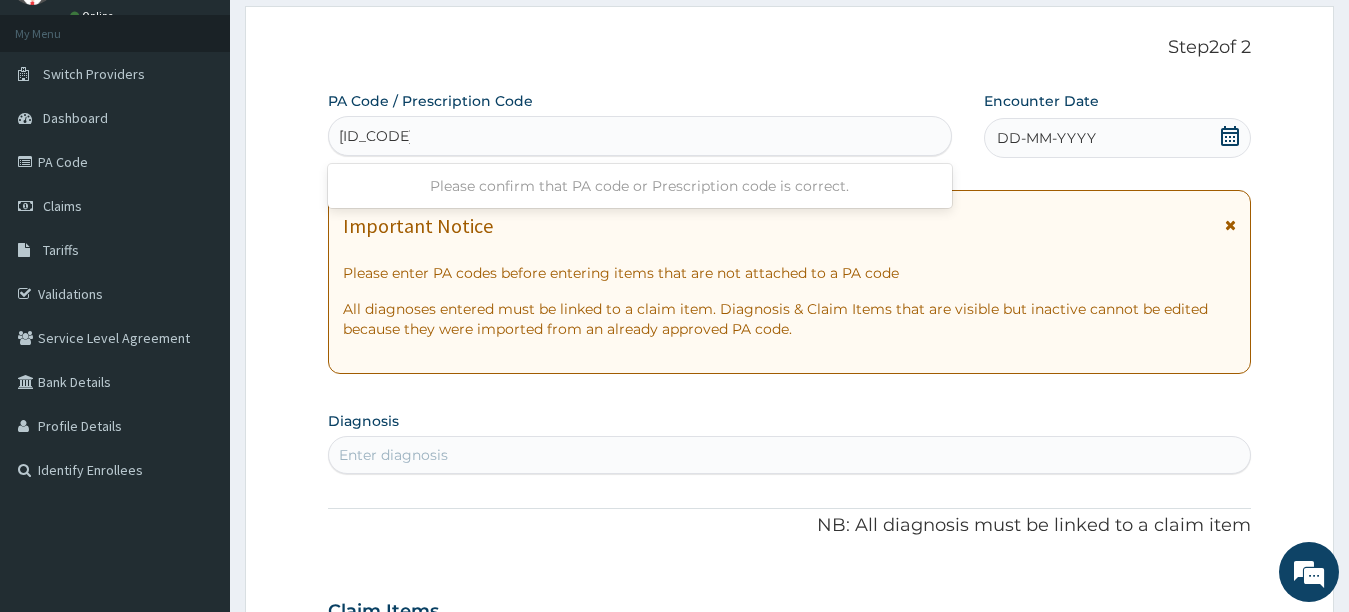 type on "[ID_CODE]" 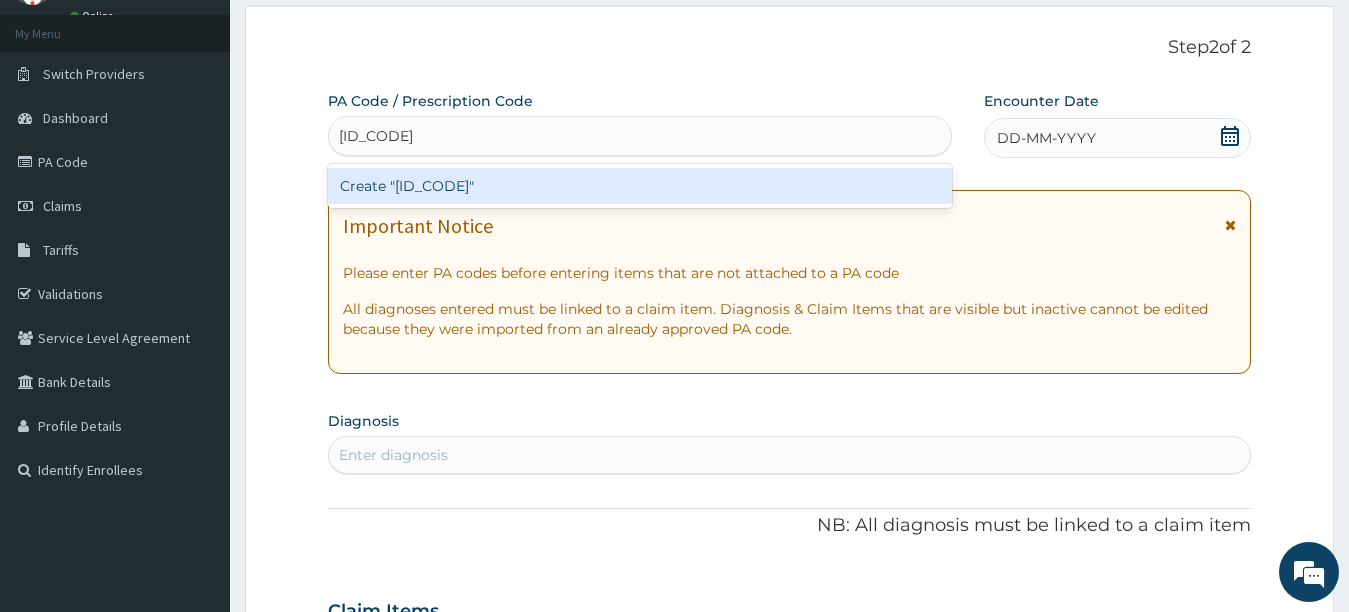 click on "Create "PA/956E8E"" at bounding box center [640, 186] 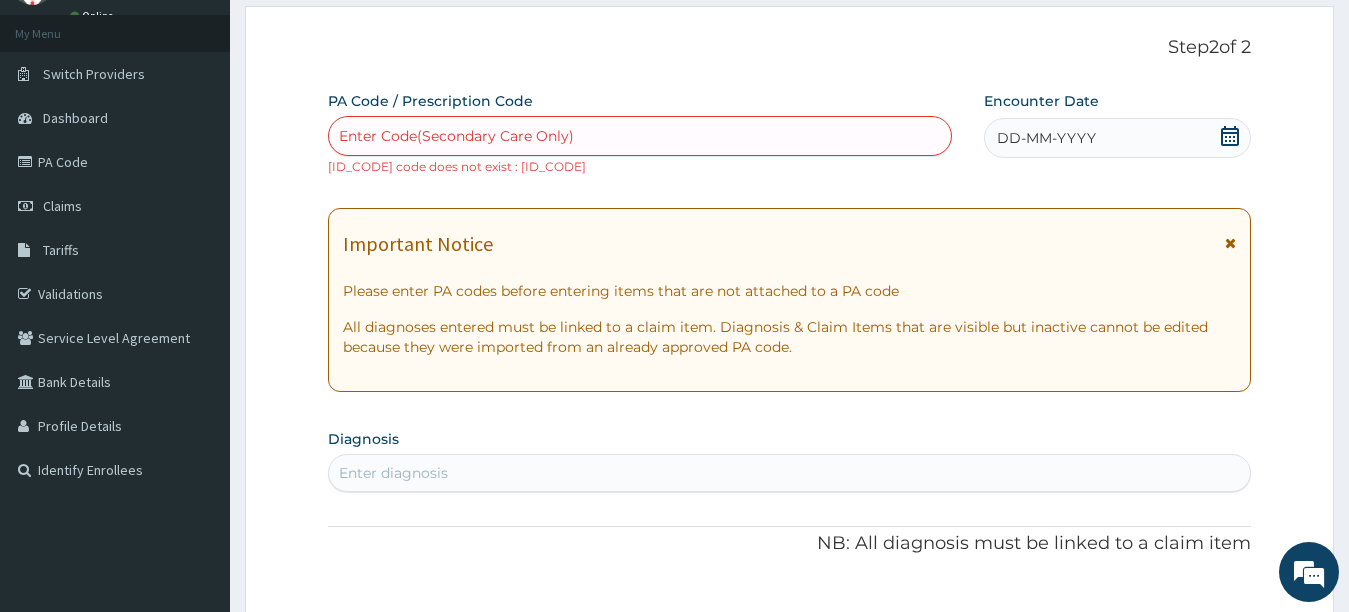click on "Enter Code(Secondary Care Only)" at bounding box center [456, 136] 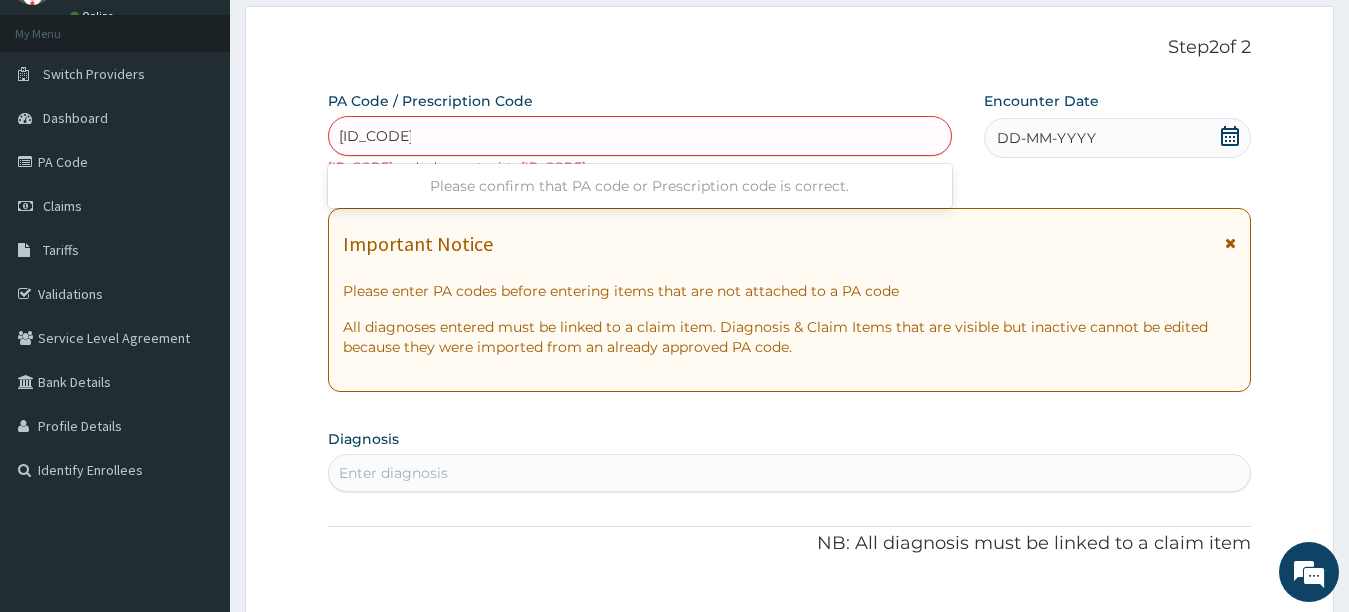 type on "PA/E80C50" 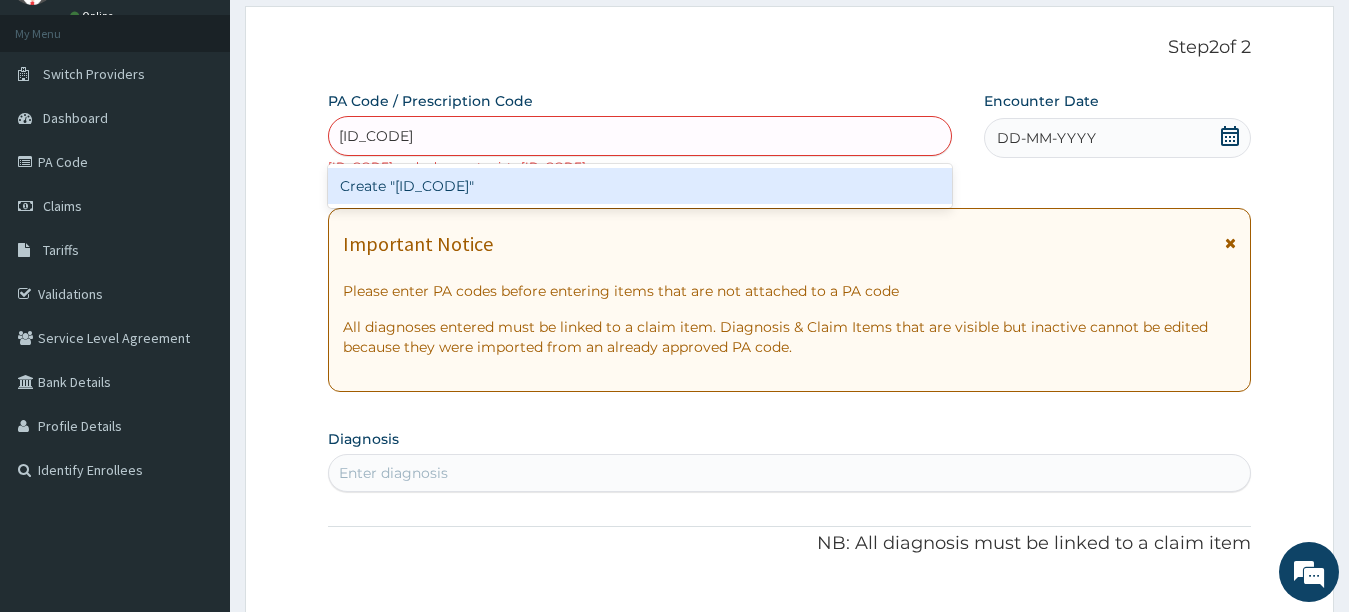 click on "Create "PA/E80C50"" at bounding box center (640, 186) 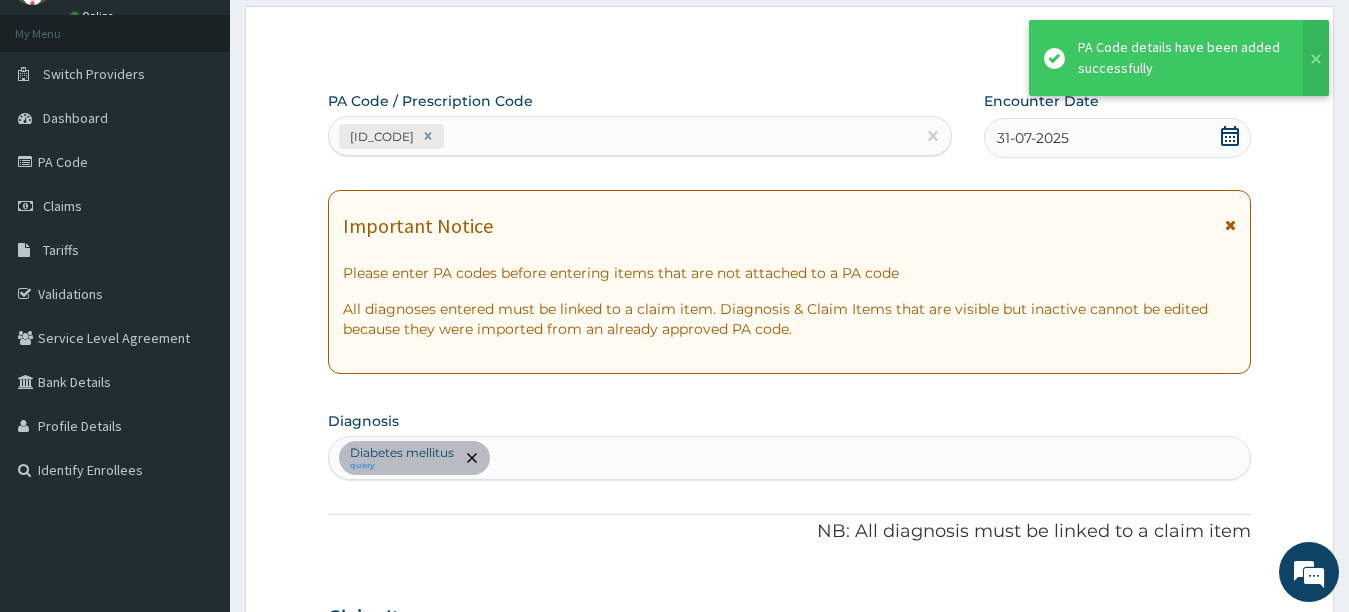 scroll, scrollTop: 526, scrollLeft: 0, axis: vertical 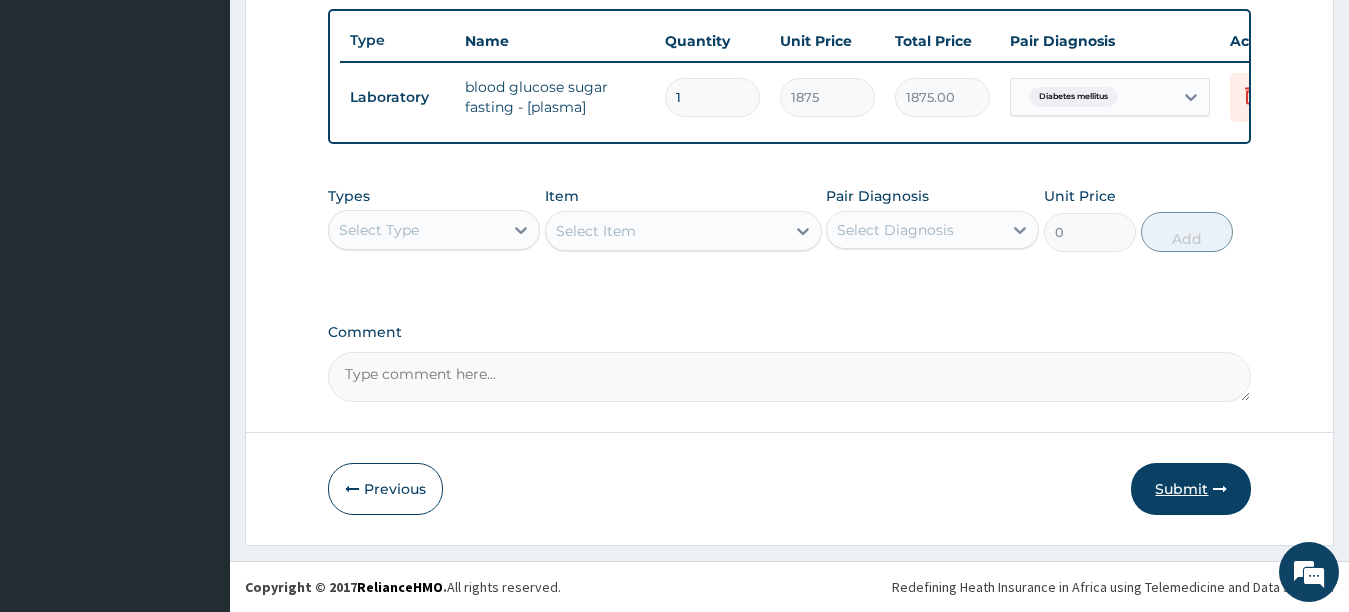 click on "Submit" at bounding box center [1191, 489] 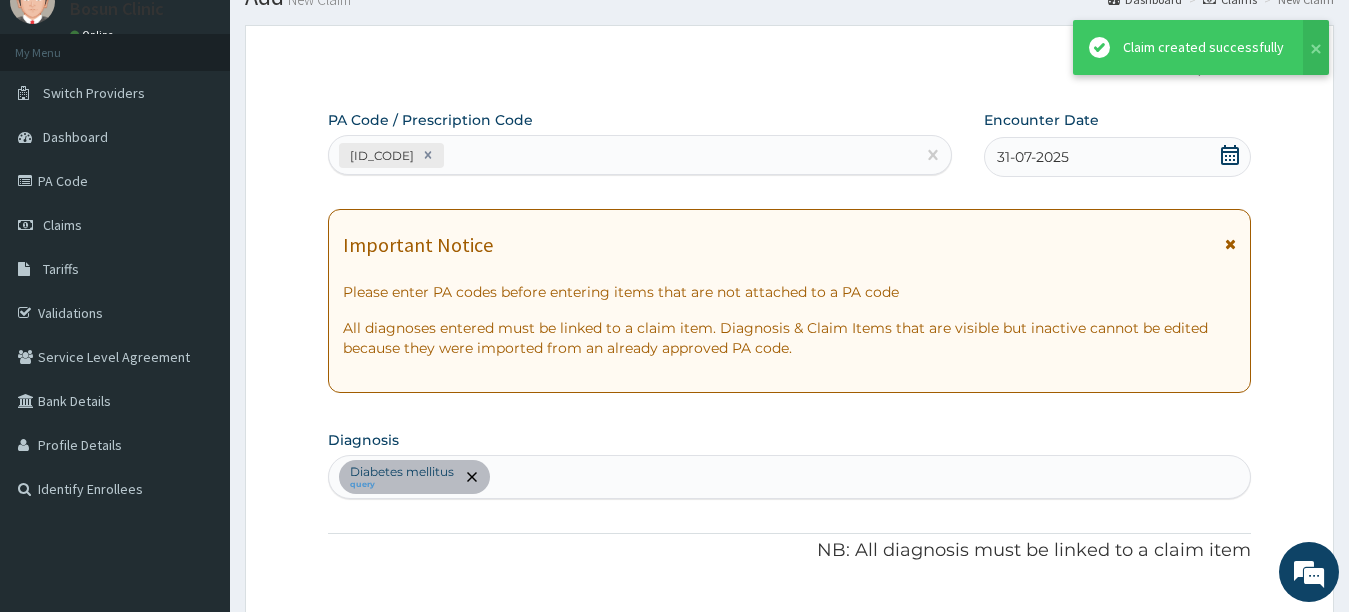 scroll, scrollTop: 752, scrollLeft: 0, axis: vertical 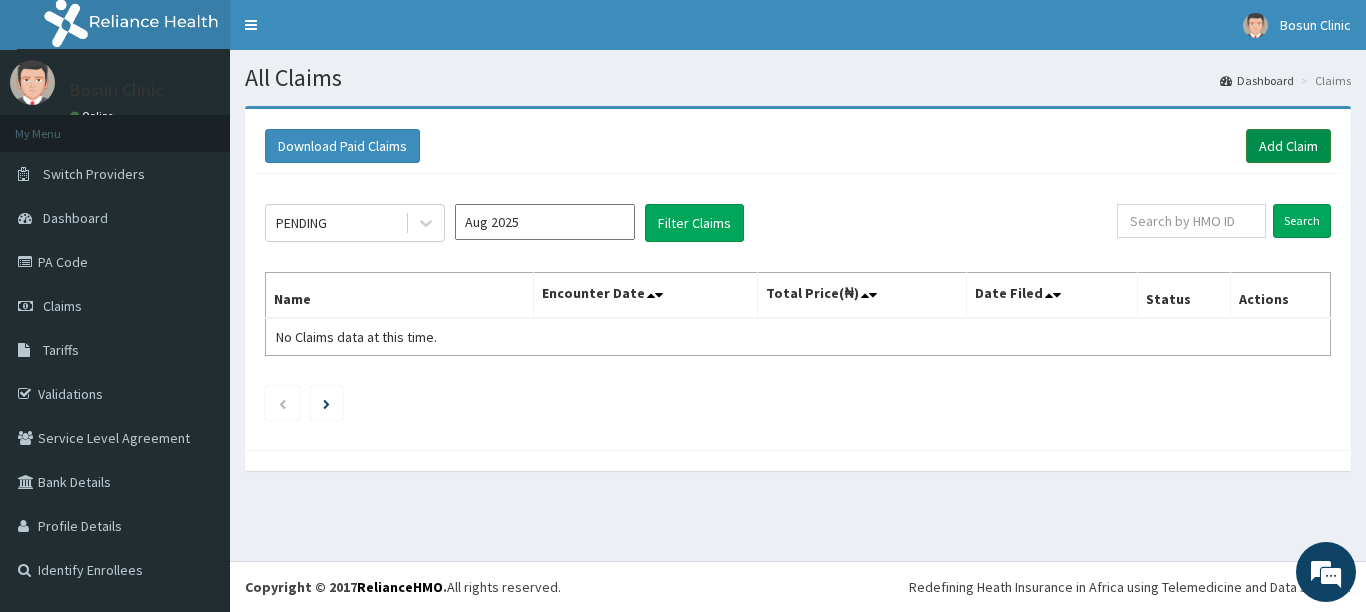 click on "Add Claim" at bounding box center (1288, 146) 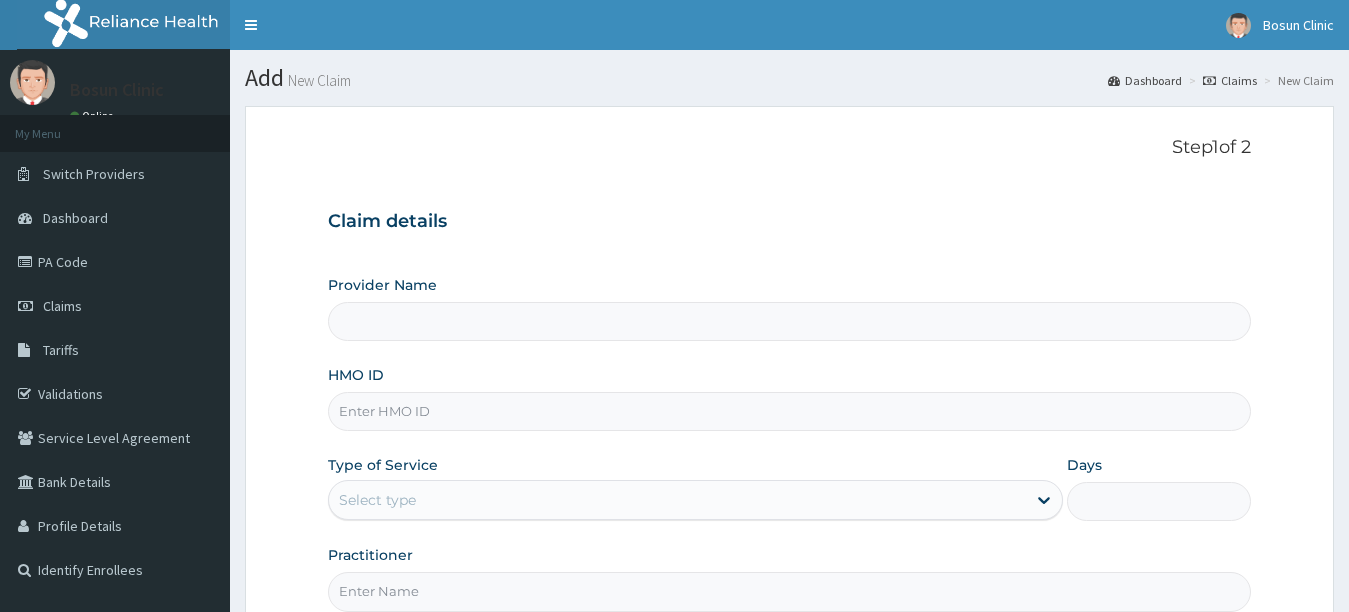 scroll, scrollTop: 0, scrollLeft: 0, axis: both 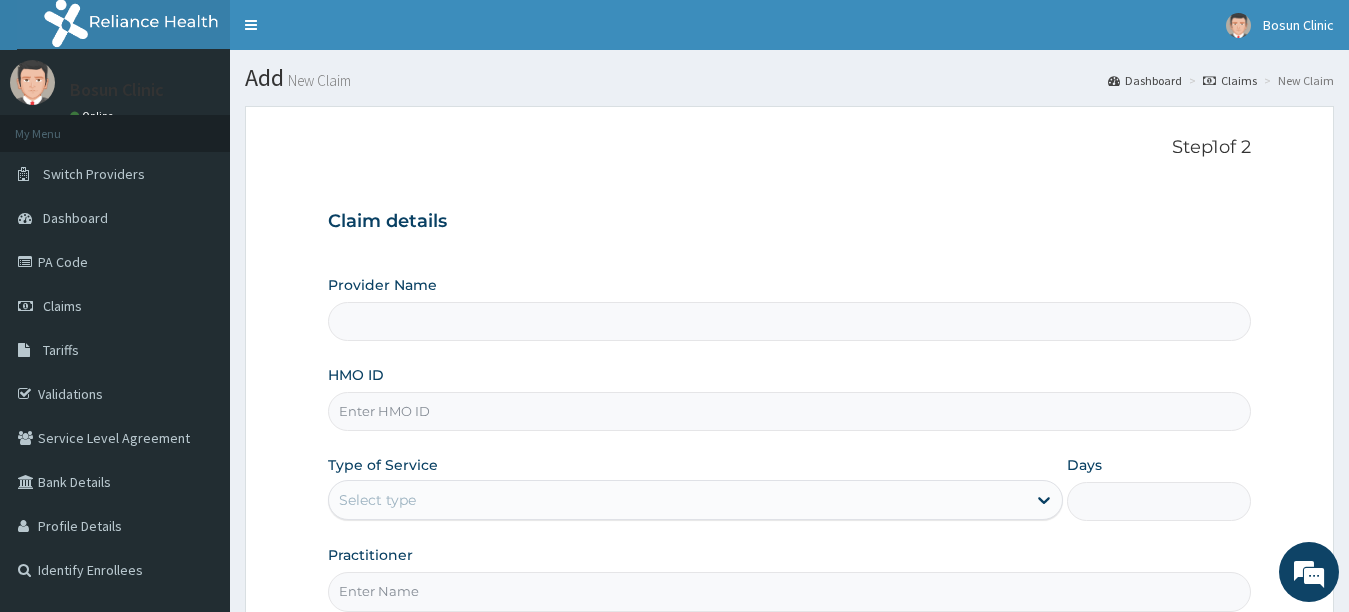 type on "Bosun clinic" 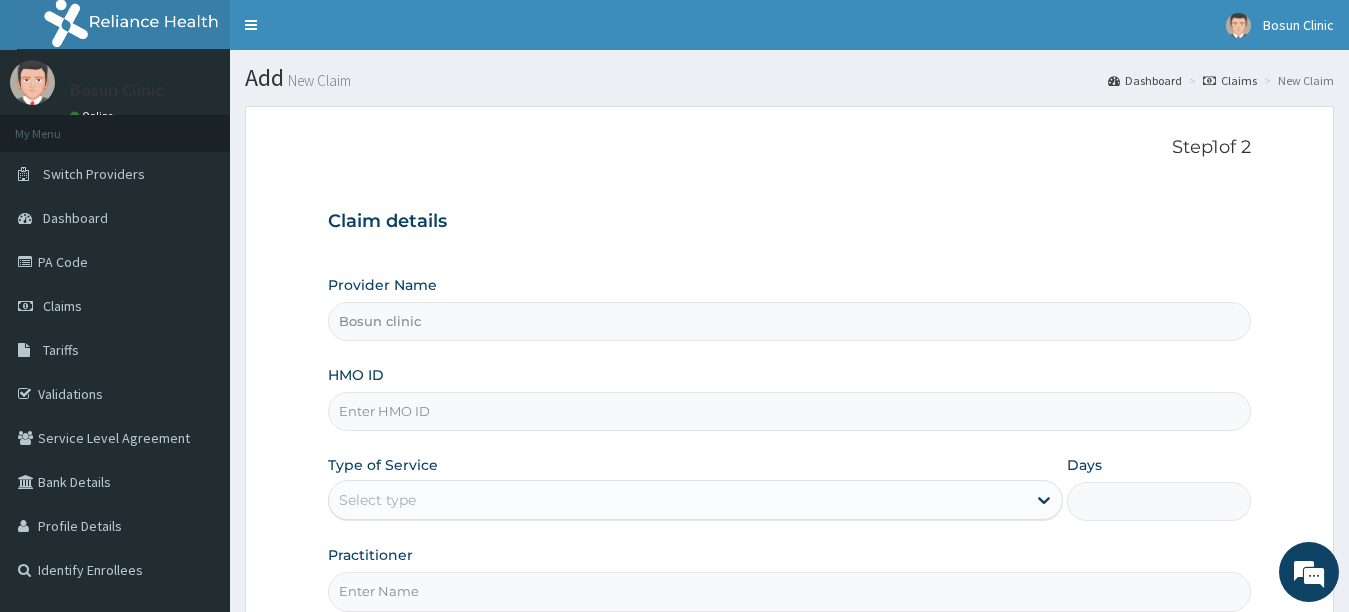 click on "HMO ID" at bounding box center (790, 411) 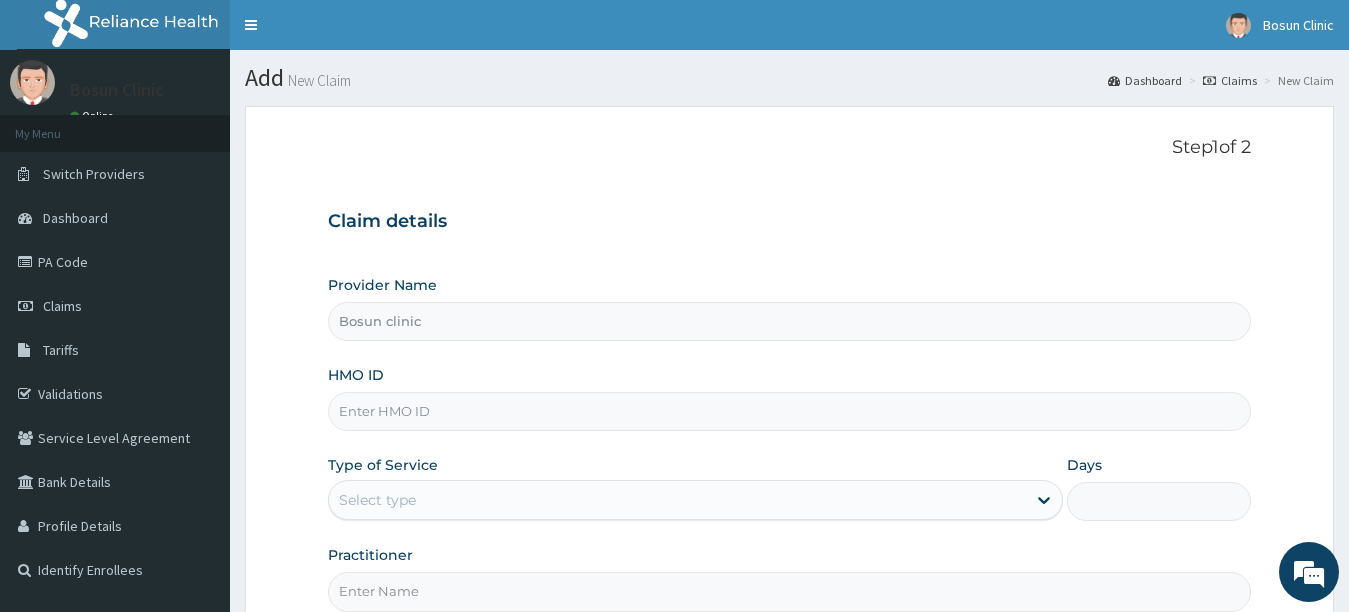 scroll, scrollTop: 0, scrollLeft: 0, axis: both 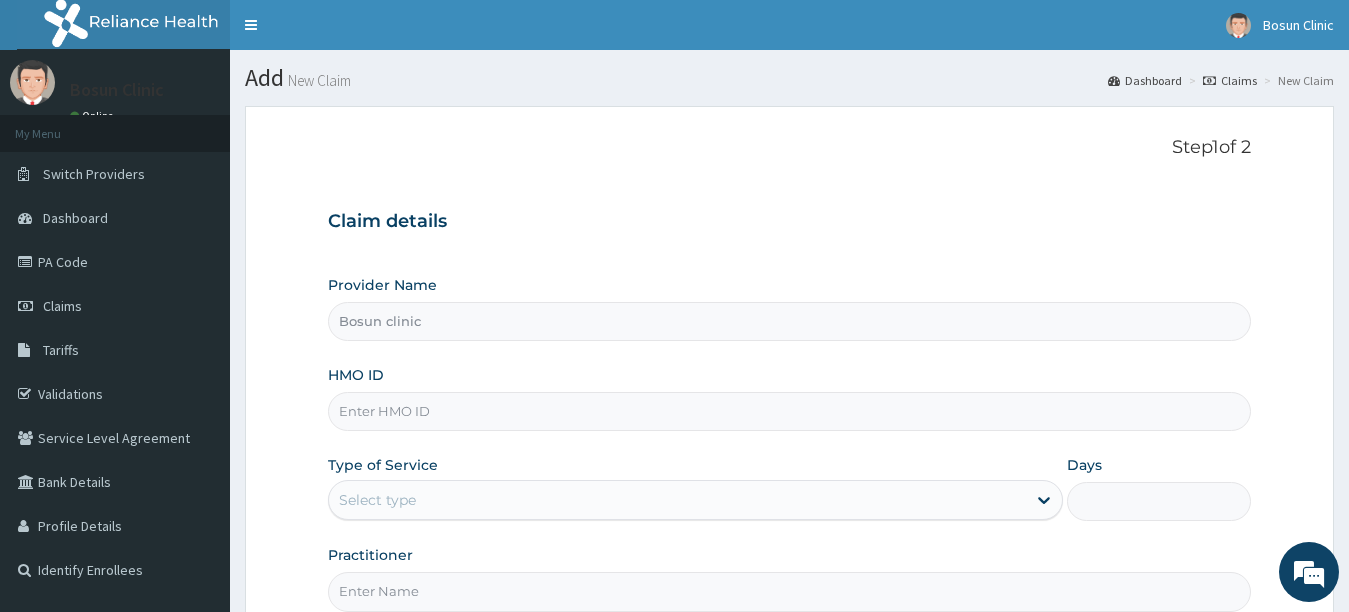 paste on "QHN/10008/A" 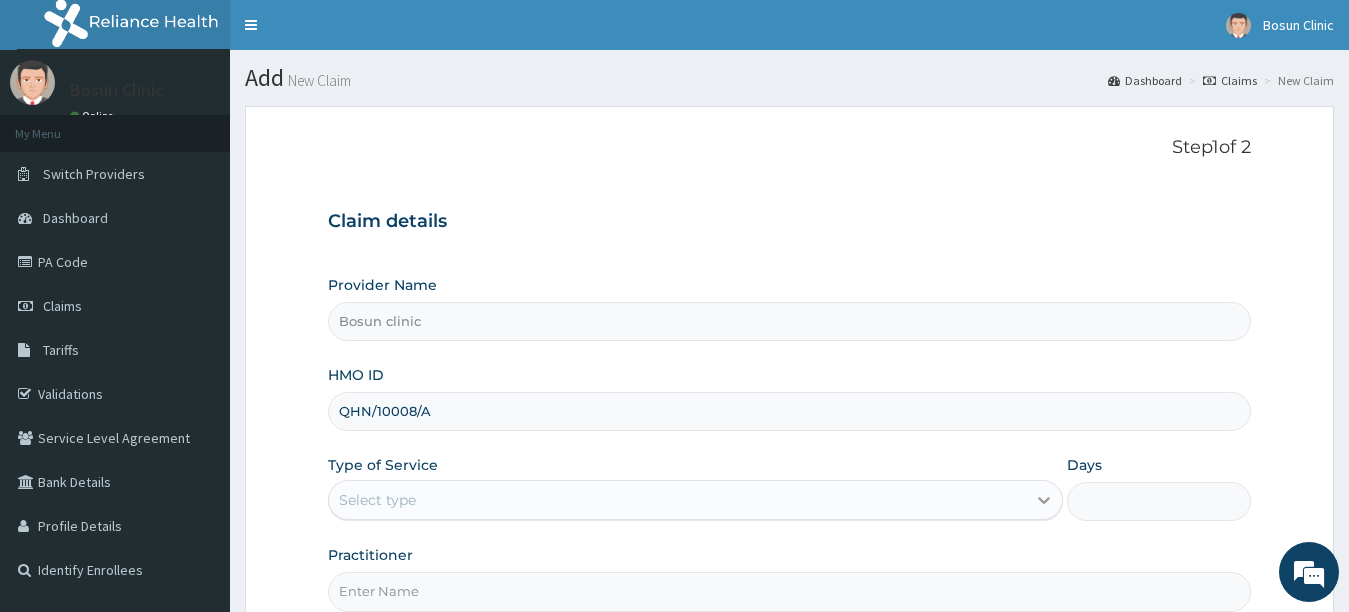 type on "QHN/10008/A" 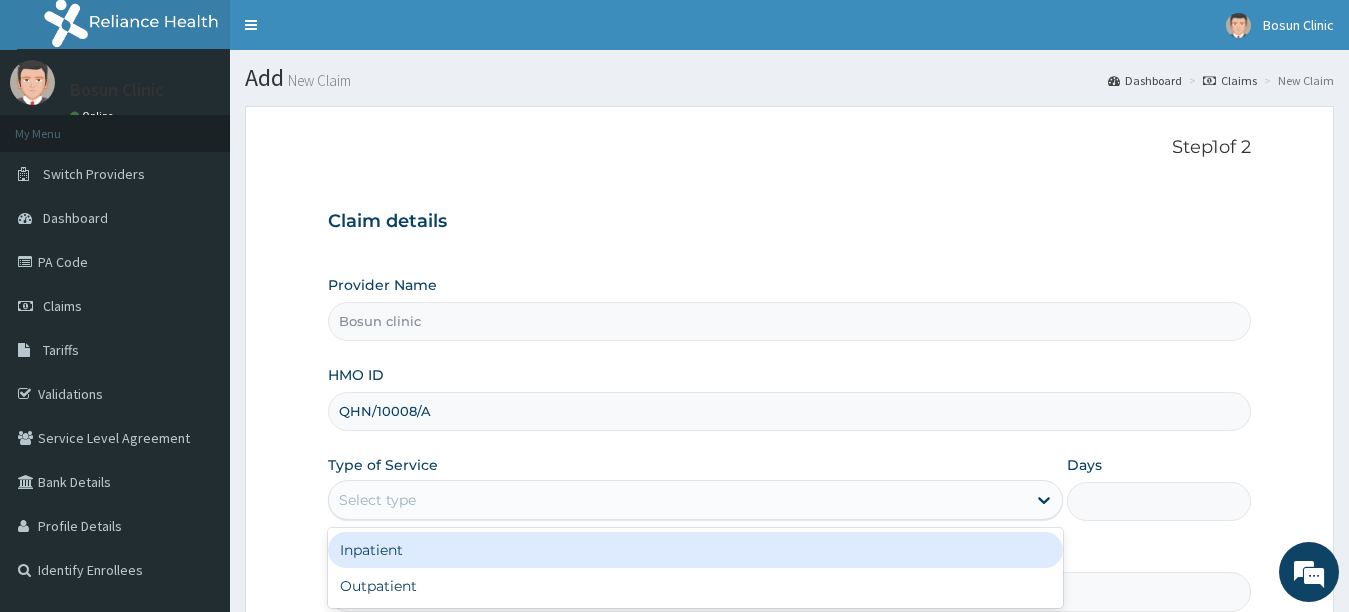 click on "Inpatient" at bounding box center (696, 550) 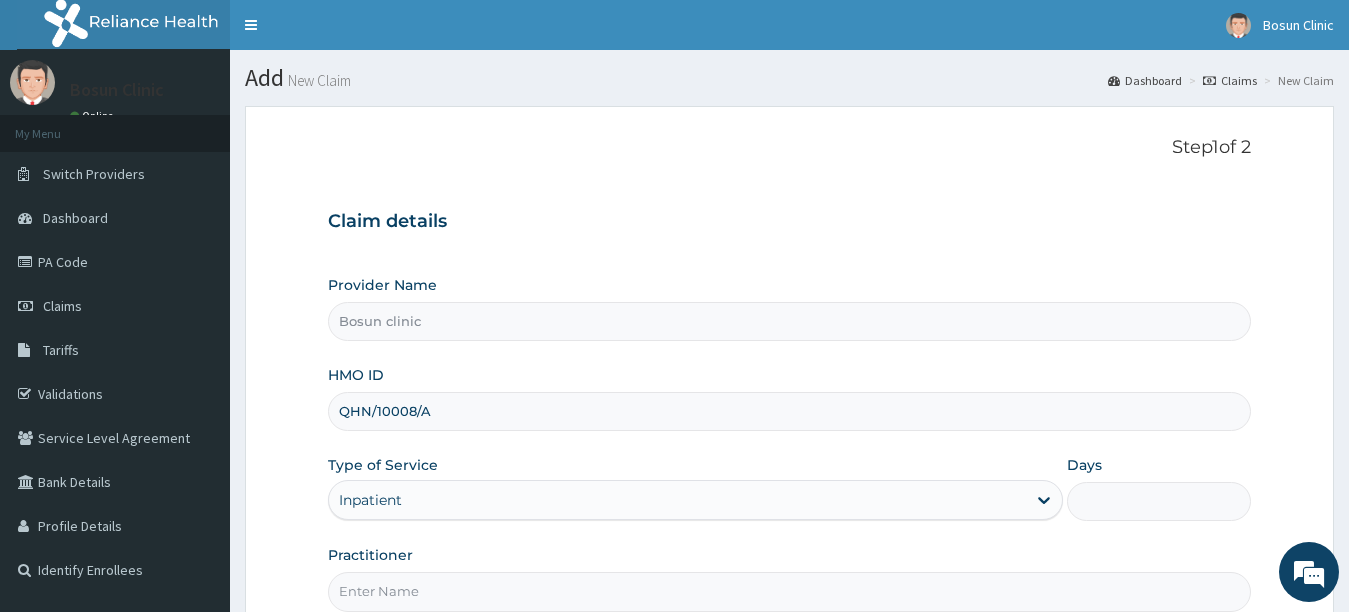 click on "Days" at bounding box center (1159, 501) 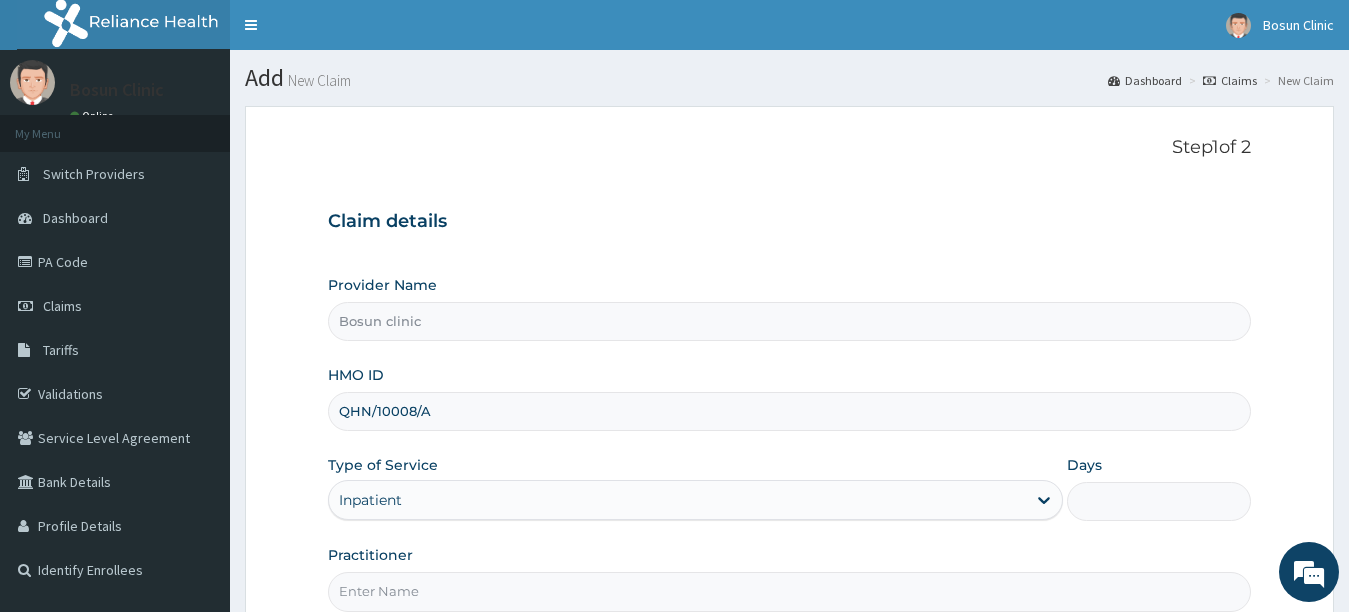 type on "2" 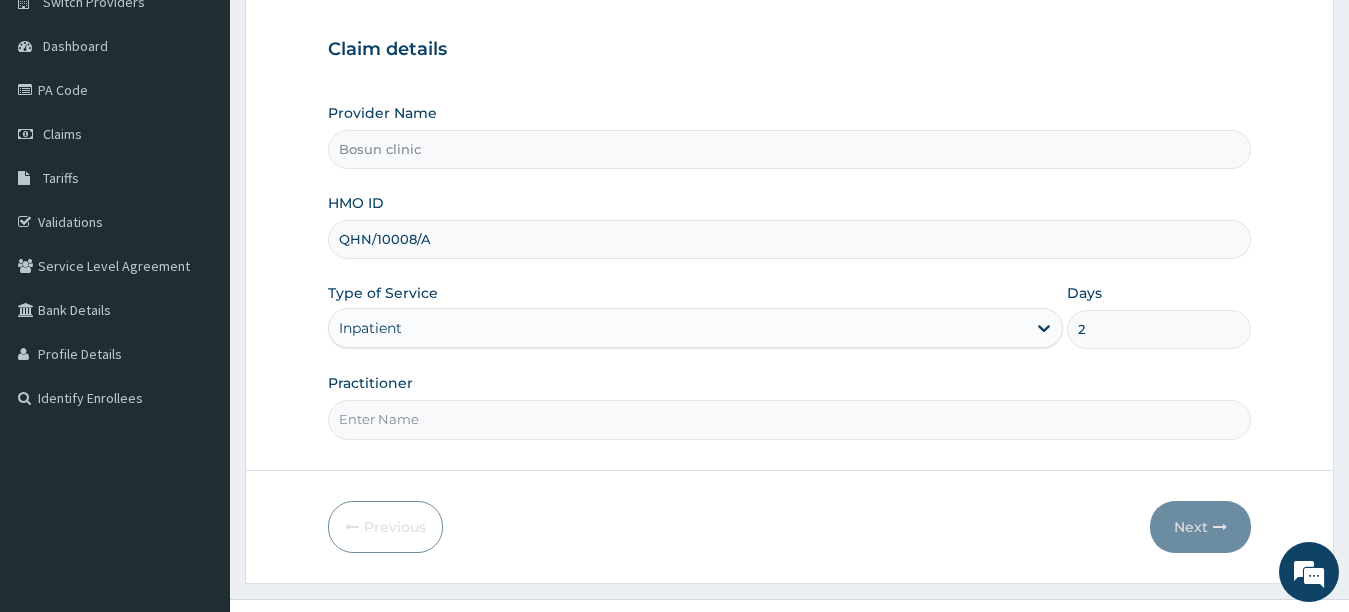 scroll, scrollTop: 200, scrollLeft: 0, axis: vertical 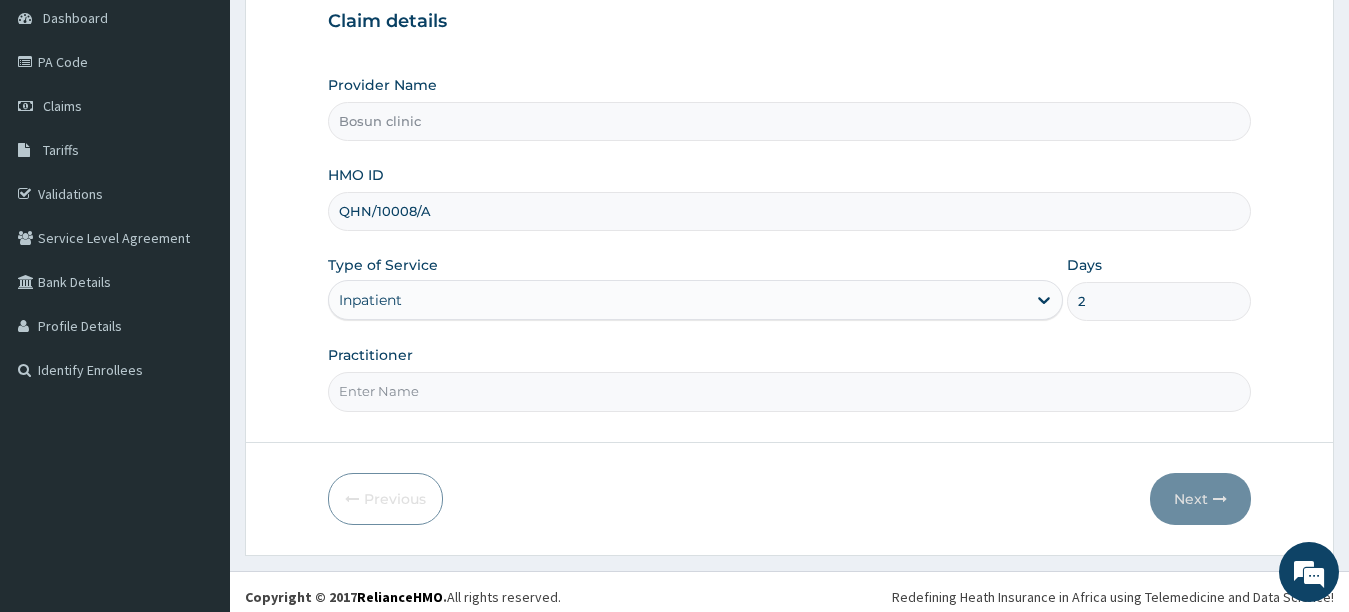 click on "Practitioner" at bounding box center (790, 391) 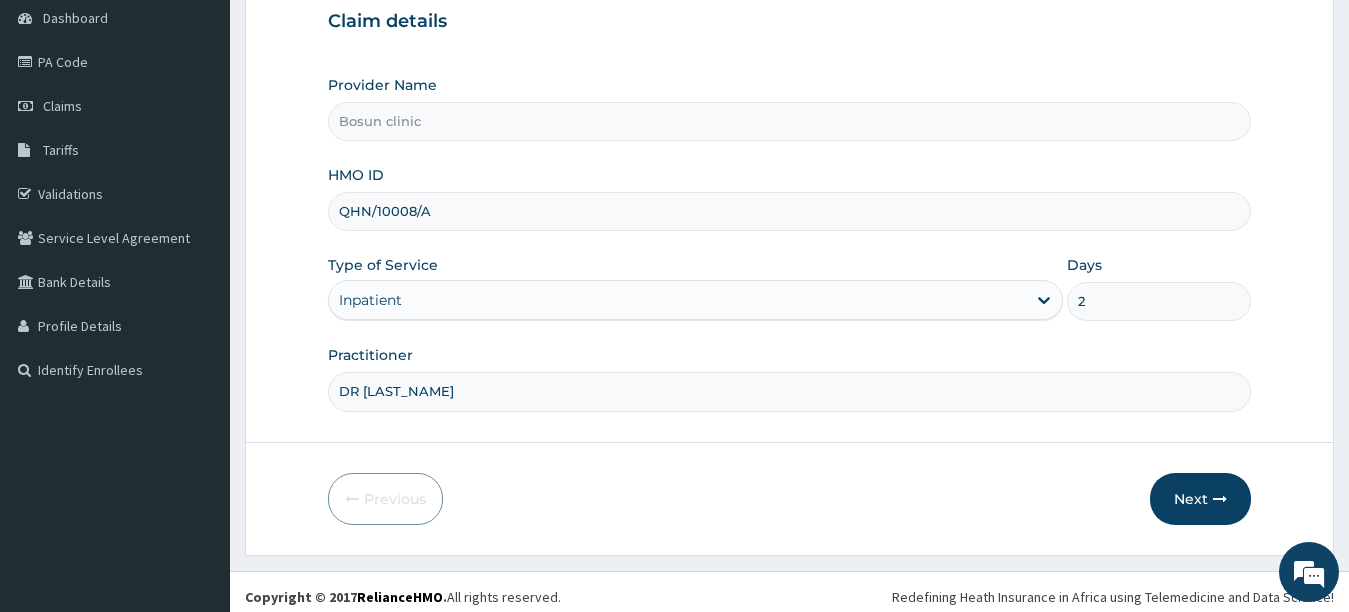click on "DR OMISHAKIN" at bounding box center [790, 391] 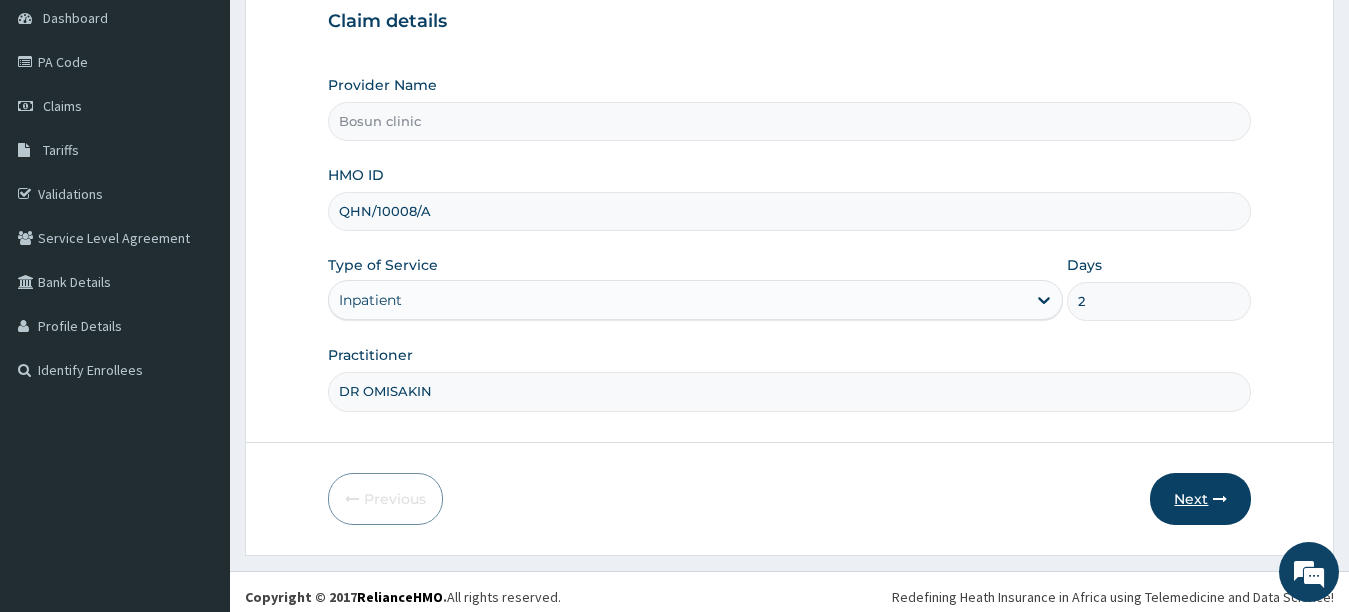 type on "DR OMISAKIN" 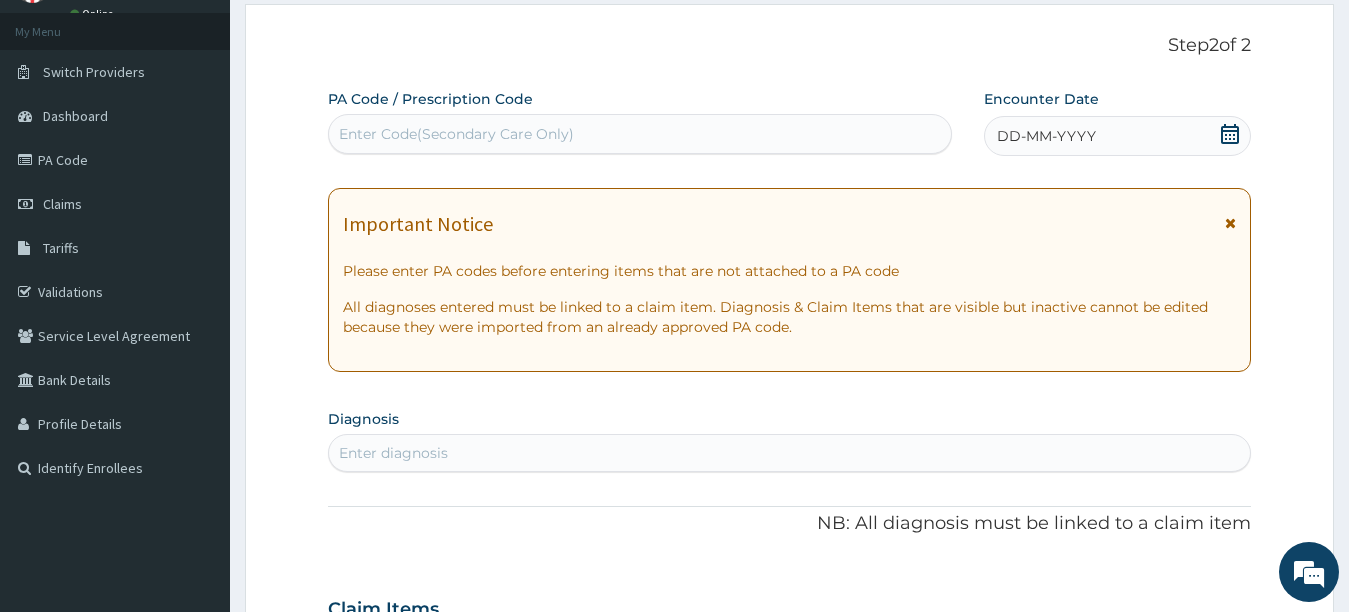 scroll, scrollTop: 80, scrollLeft: 0, axis: vertical 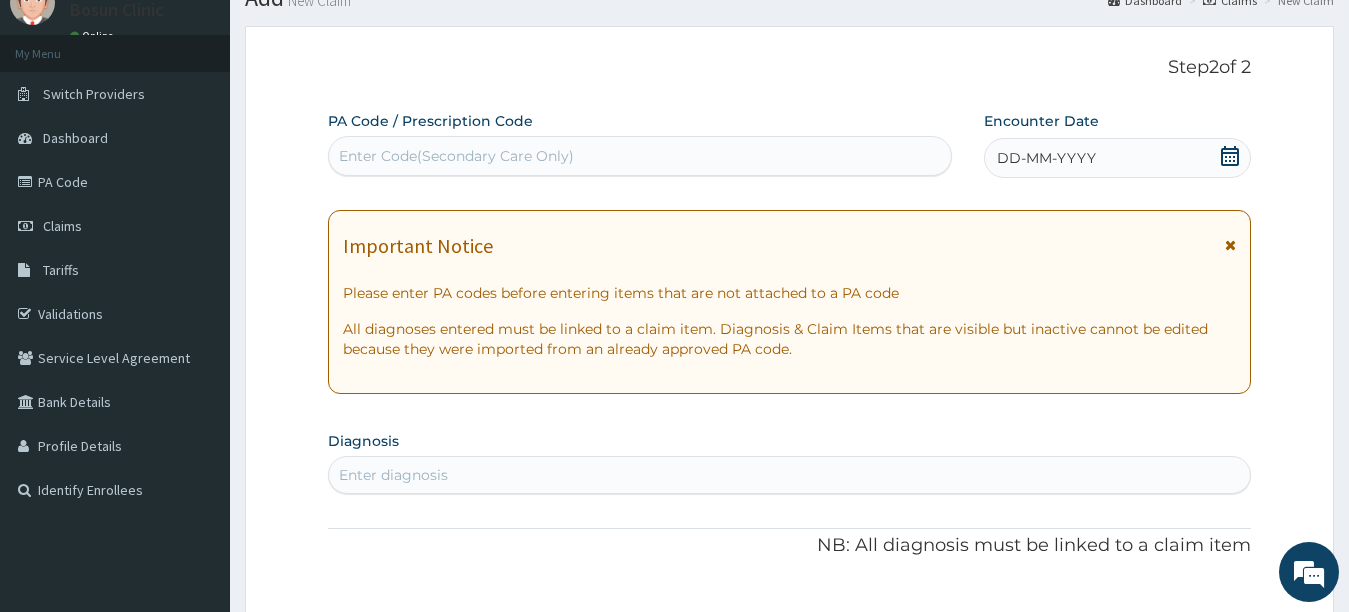 click on "Enter Code(Secondary Care Only)" at bounding box center [456, 156] 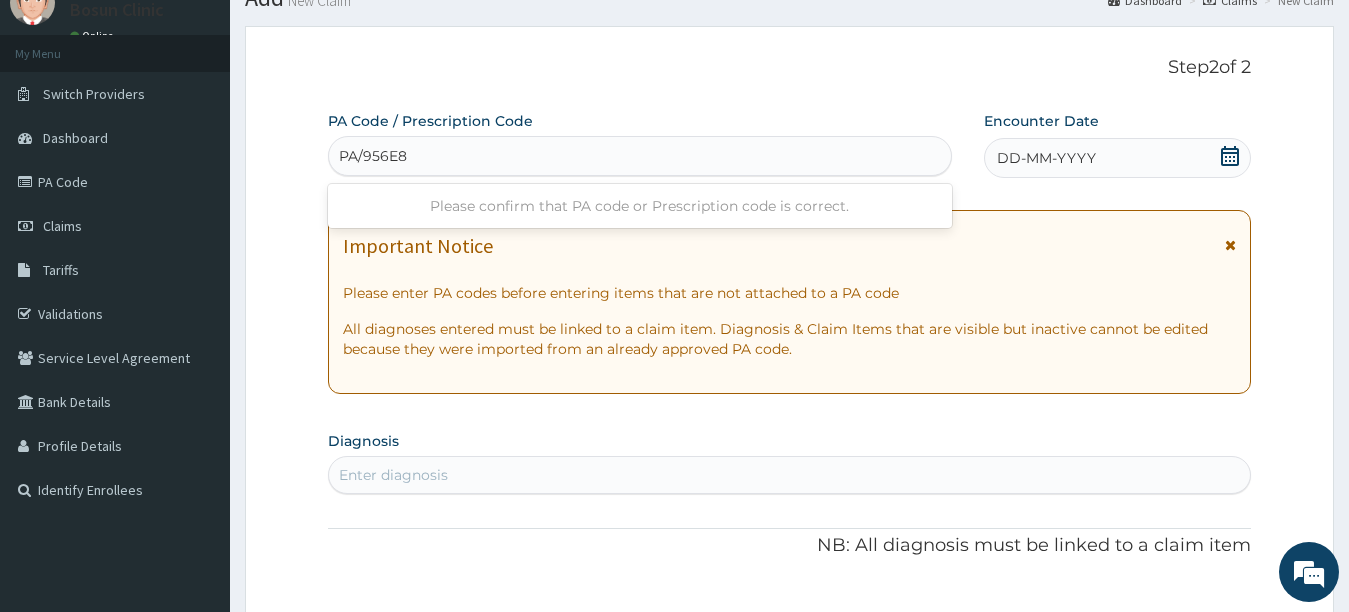 type on "PA/956E8E" 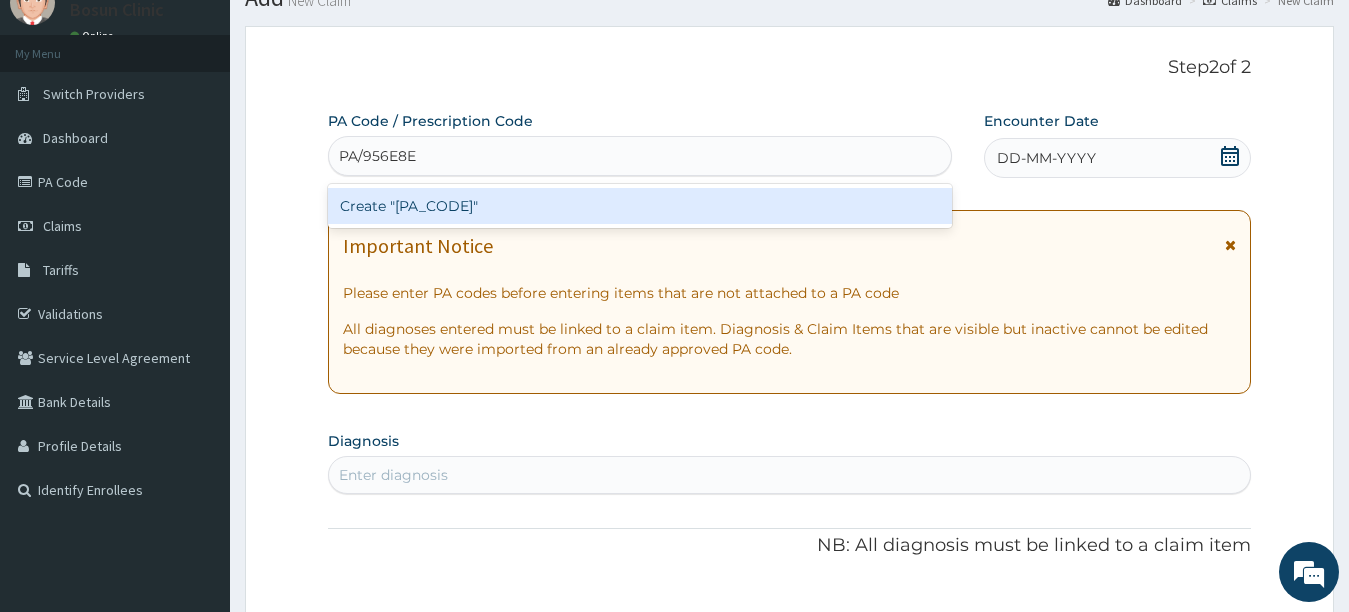 click on "Create "PA/956E8E"" at bounding box center [640, 206] 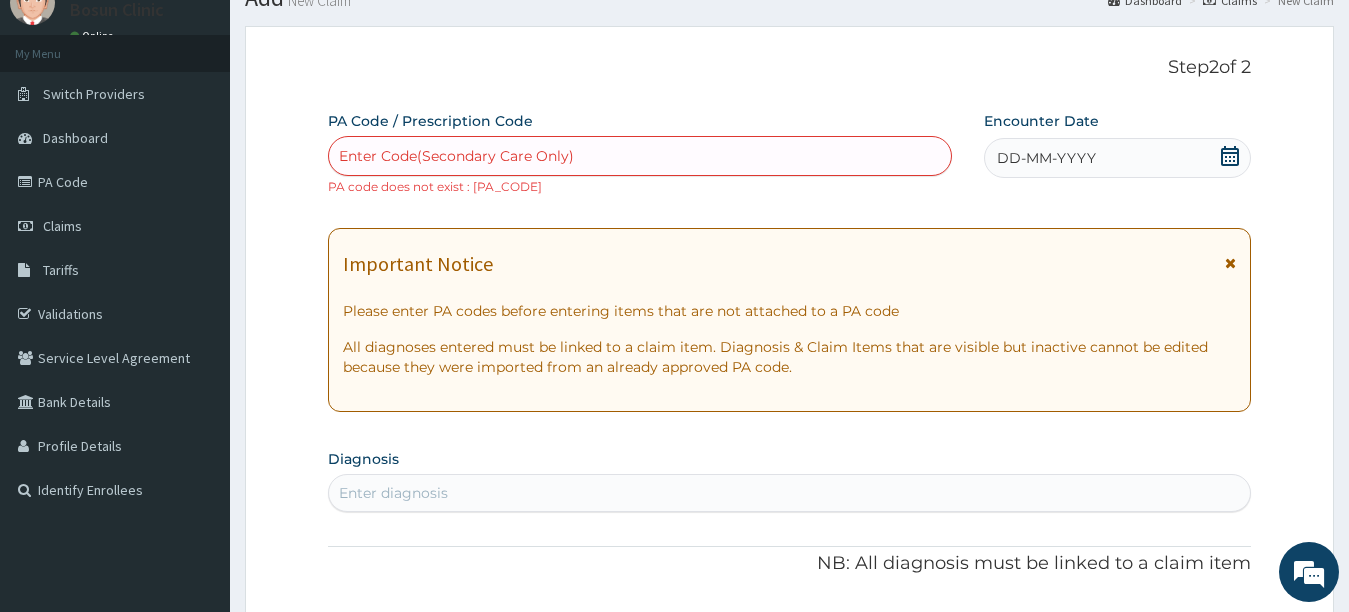 click on "Enter Code(Secondary Care Only)" at bounding box center [456, 156] 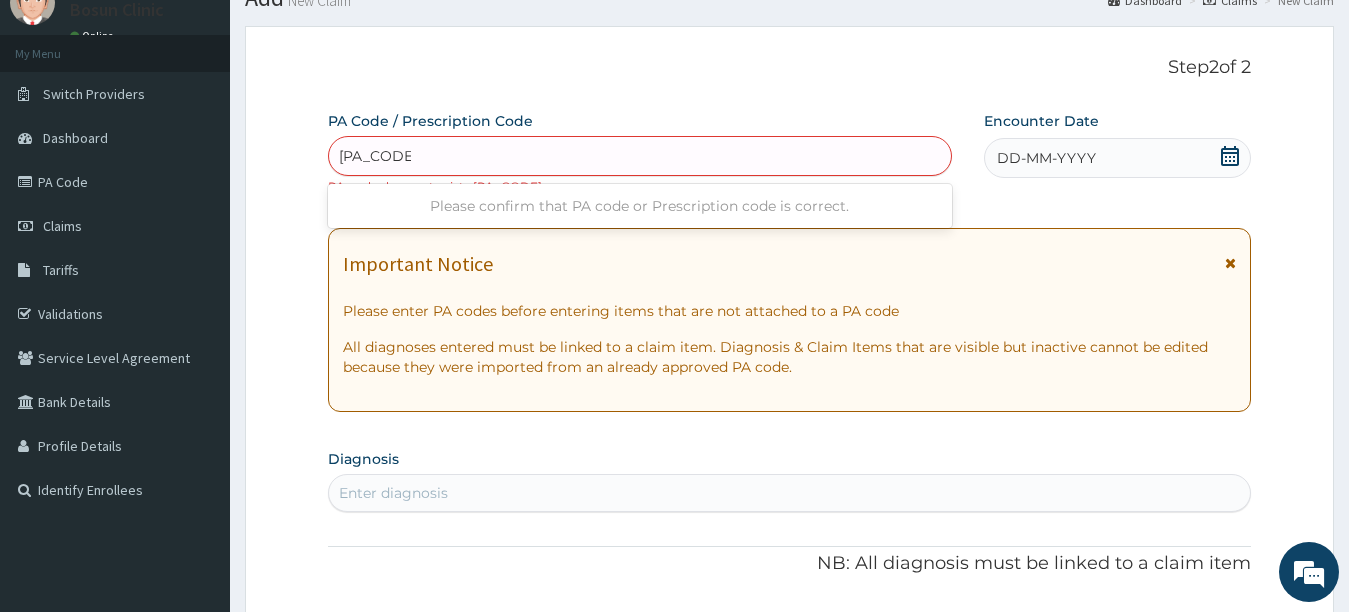 type on "PA/95CE8F" 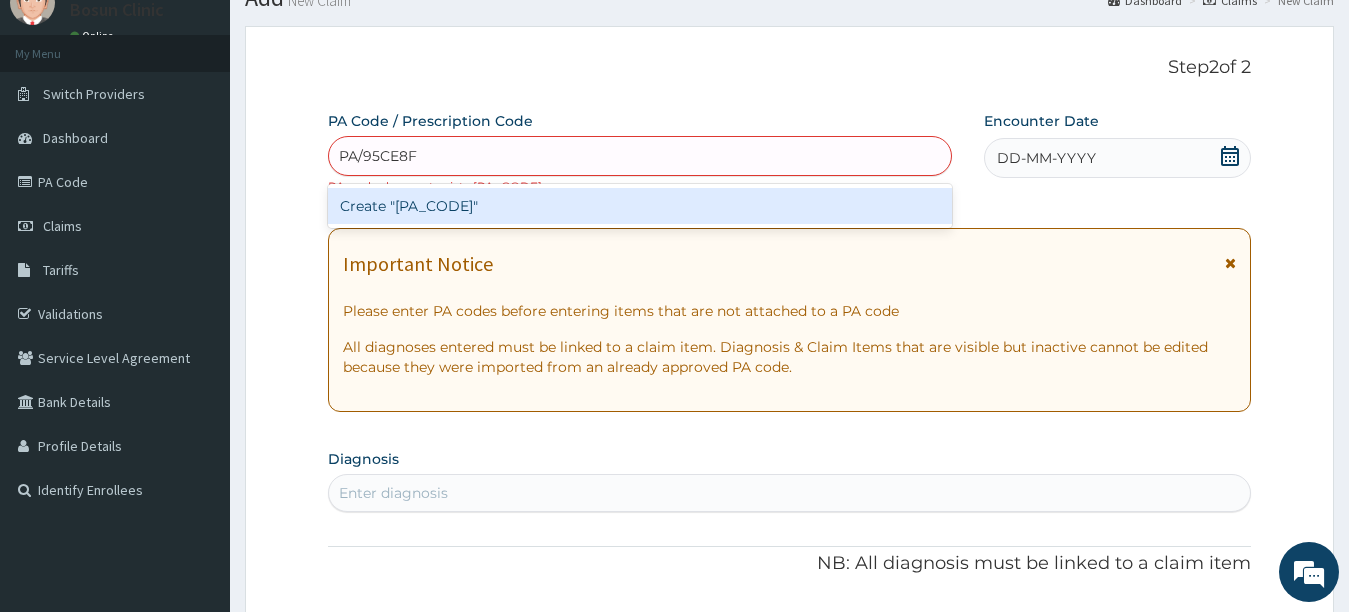 click on "Create "PA/95CE8F"" at bounding box center (640, 206) 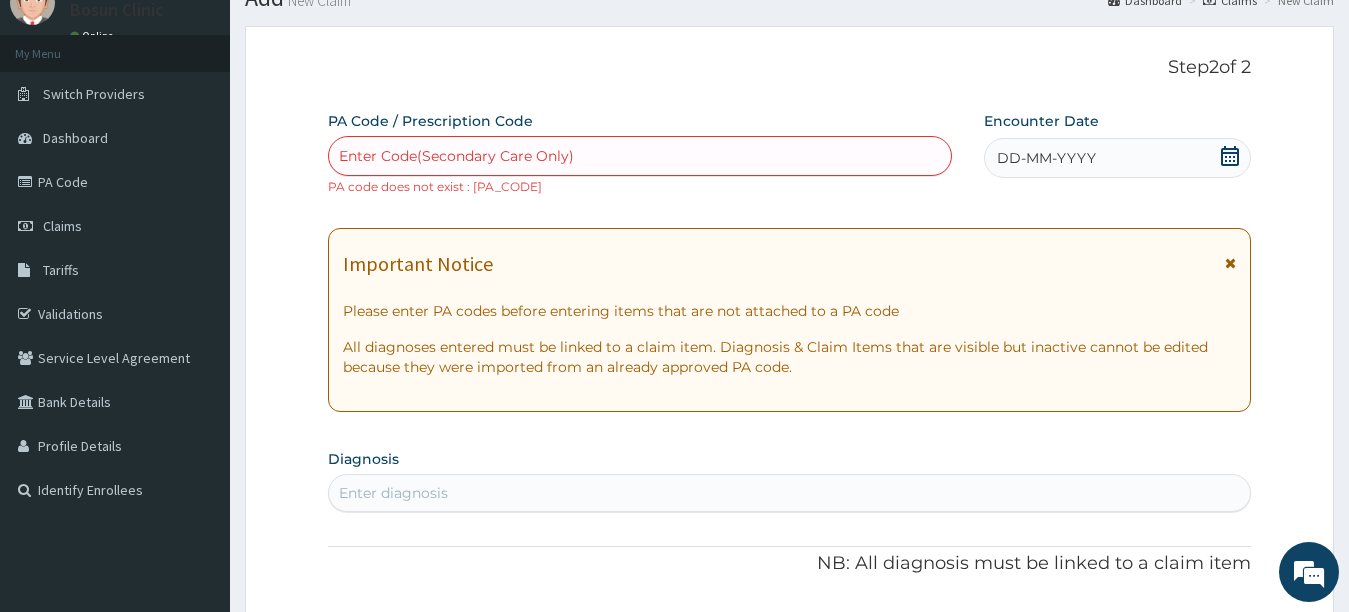 click on "Enter Code(Secondary Care Only)" at bounding box center [456, 156] 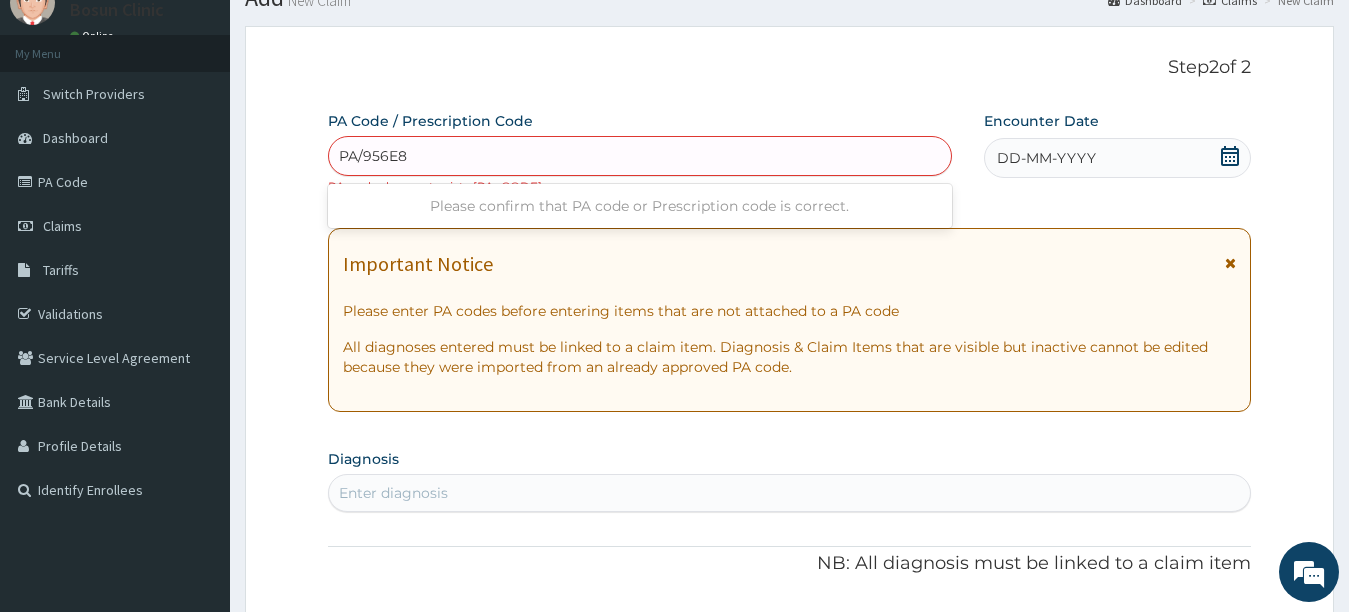 type on "PA/956E8F" 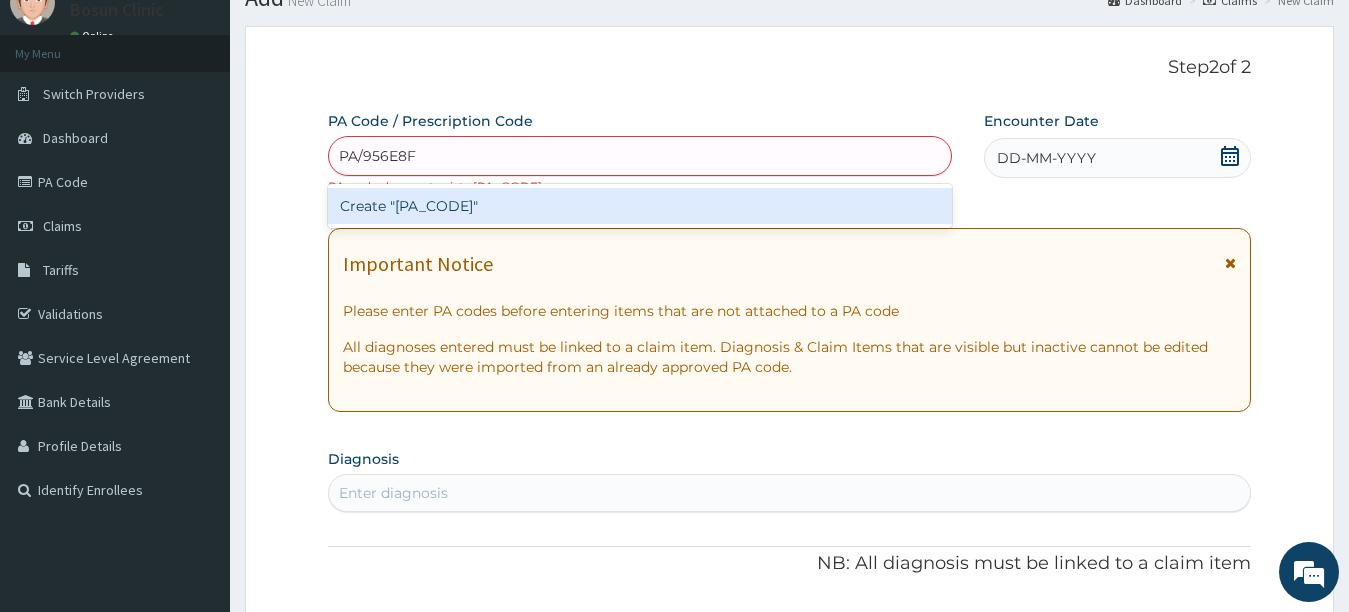 click on "Create "PA/956E8F"" at bounding box center [640, 206] 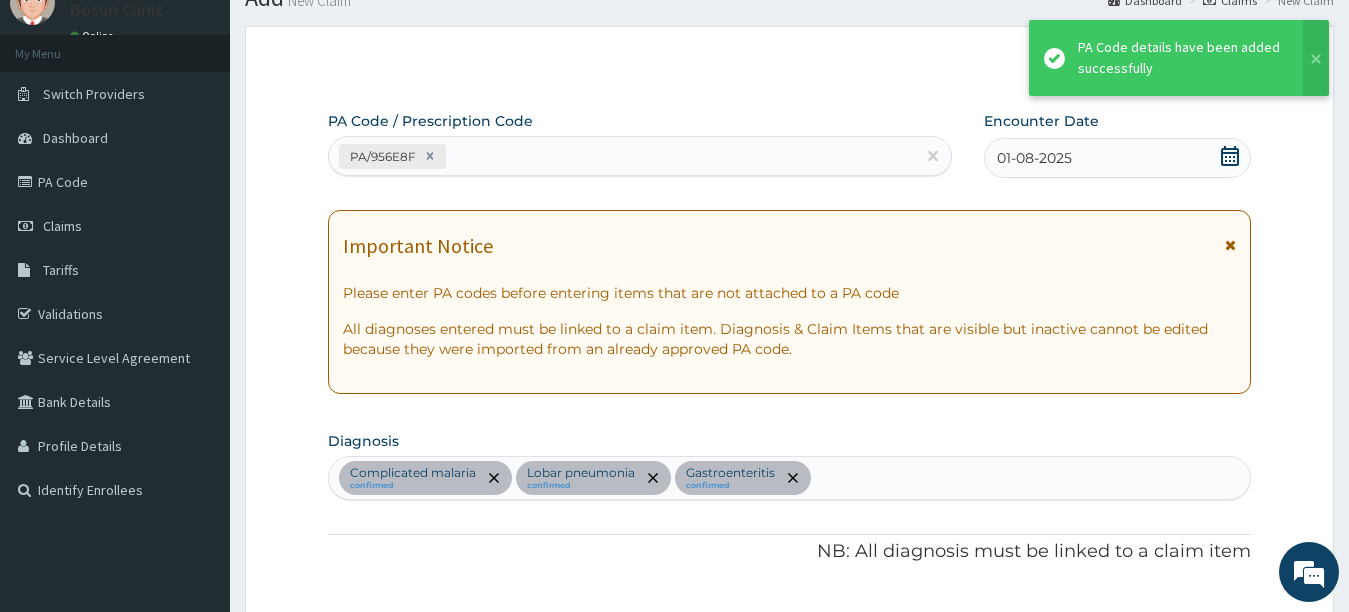 scroll, scrollTop: 1826, scrollLeft: 0, axis: vertical 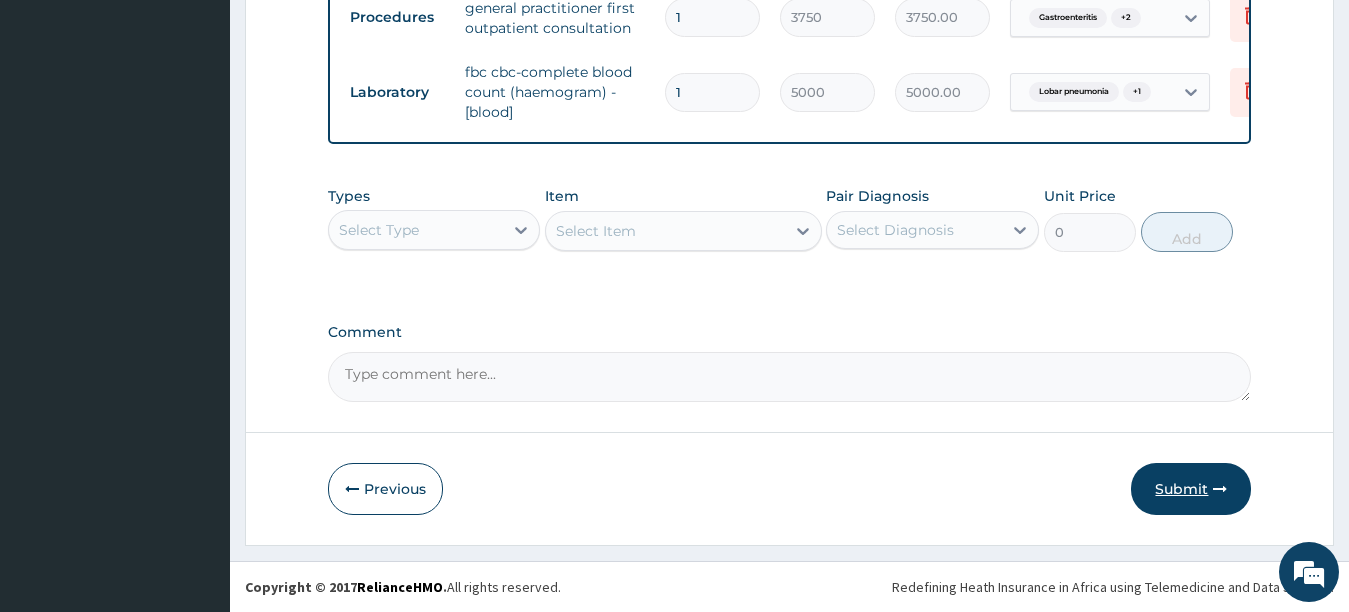 click on "Submit" at bounding box center (1191, 489) 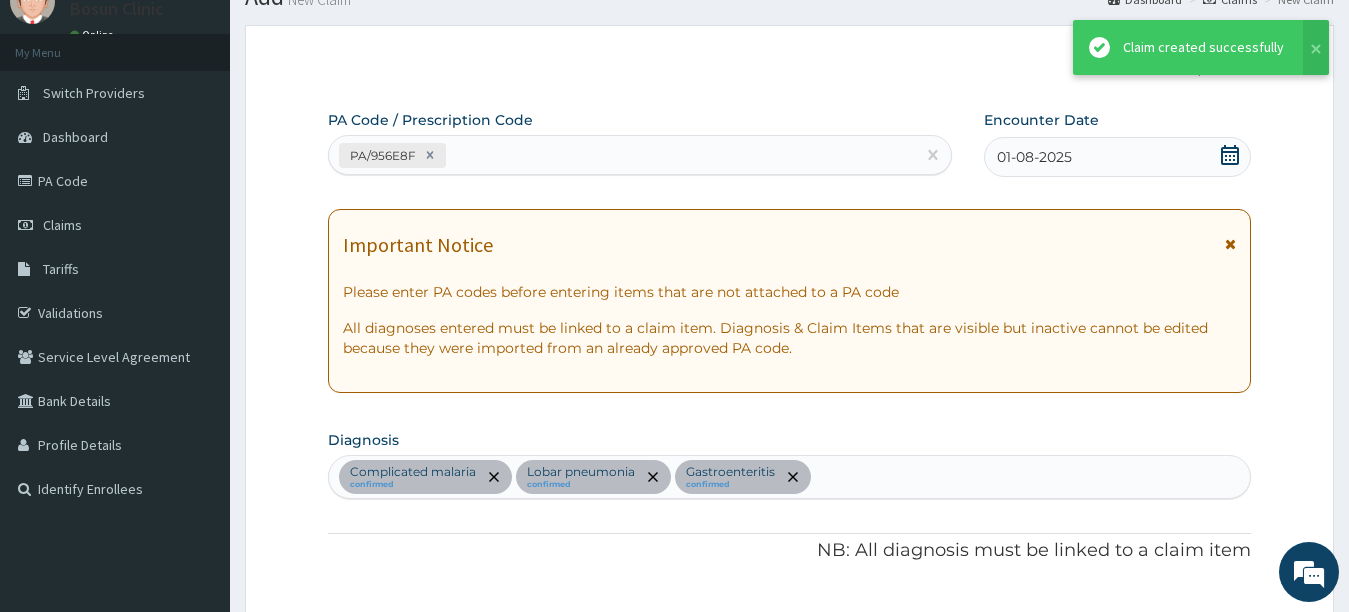 scroll, scrollTop: 2057, scrollLeft: 0, axis: vertical 